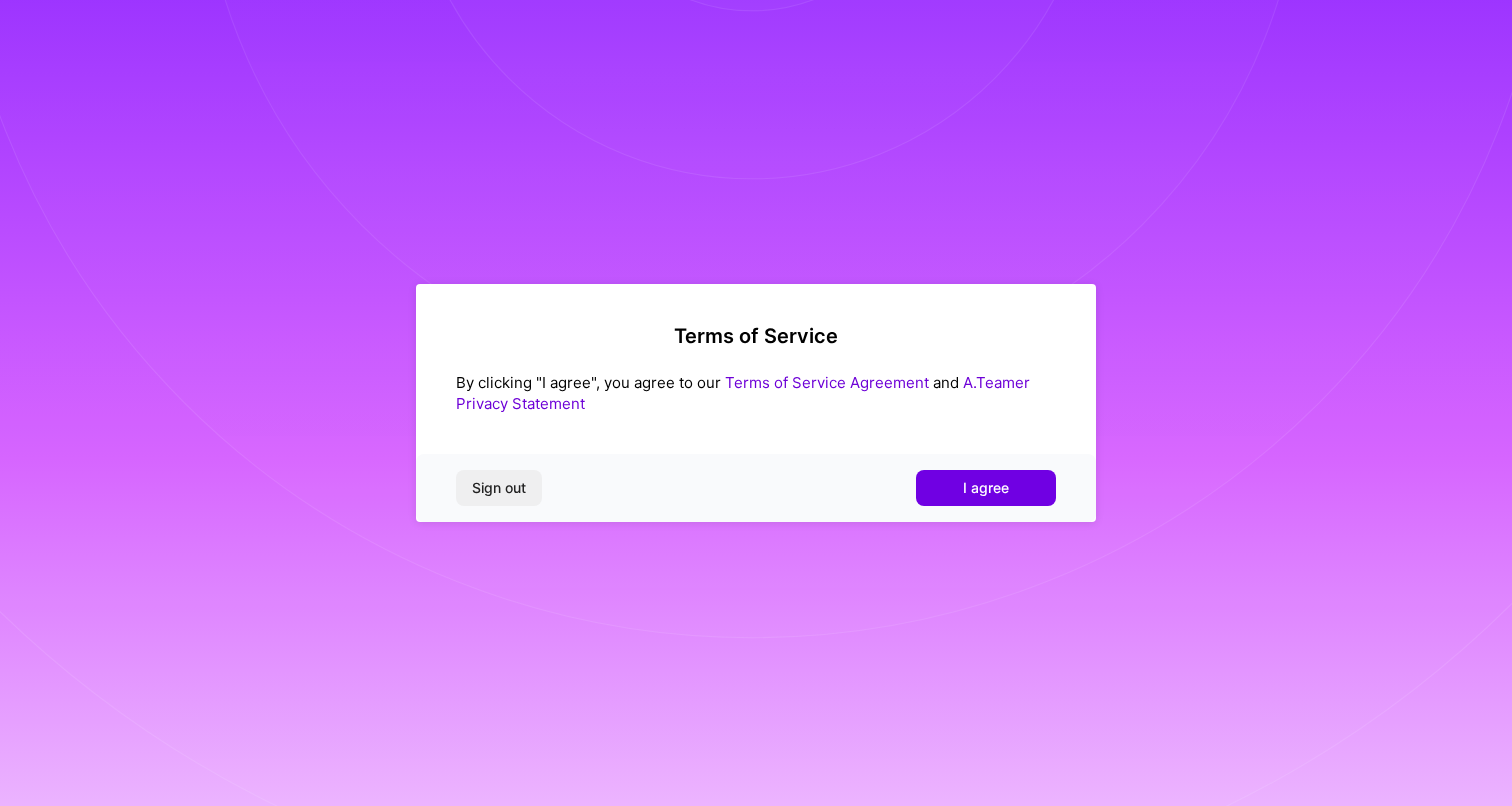 scroll, scrollTop: 0, scrollLeft: 0, axis: both 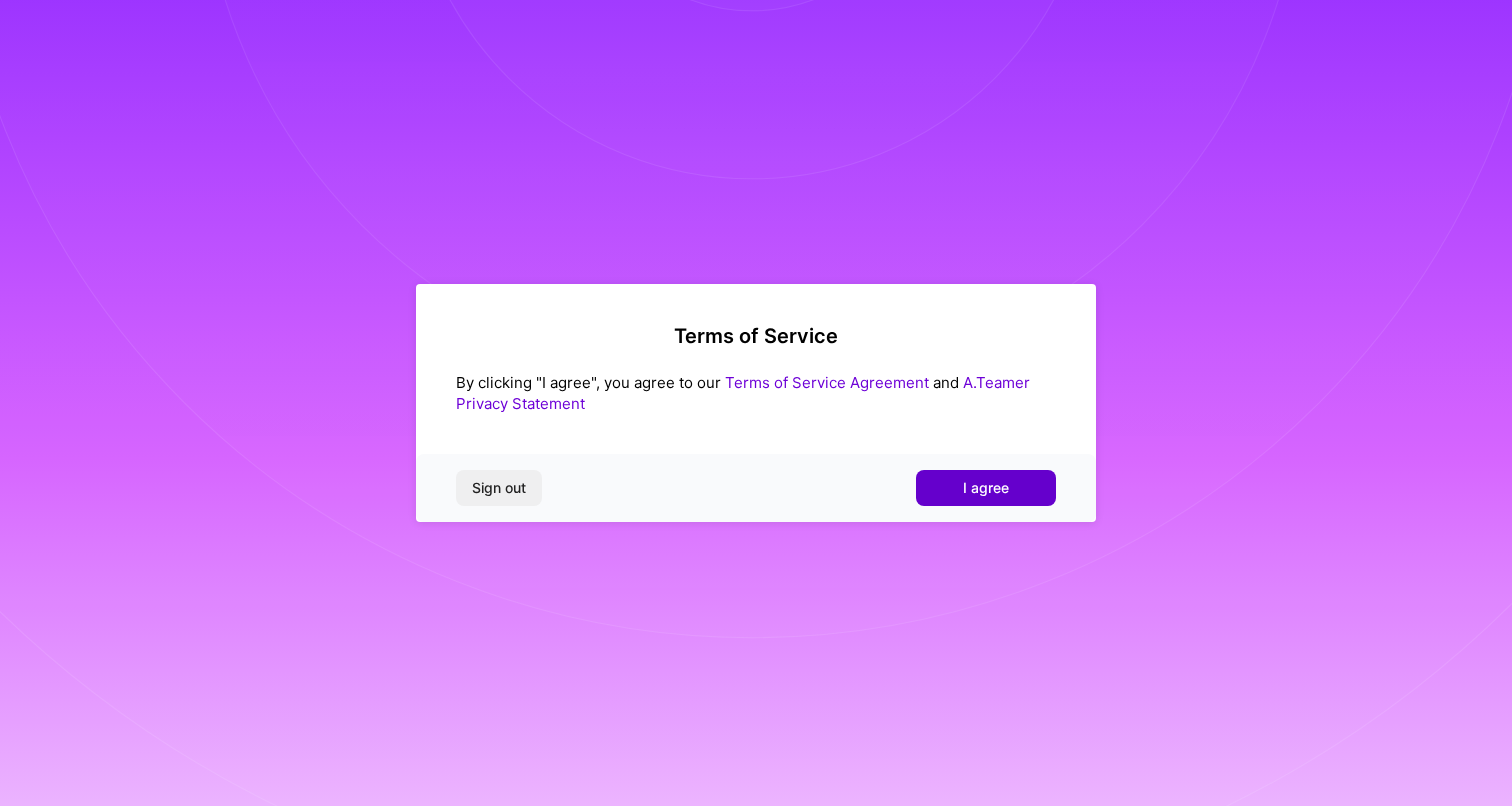 click on "I agree" at bounding box center [986, 488] 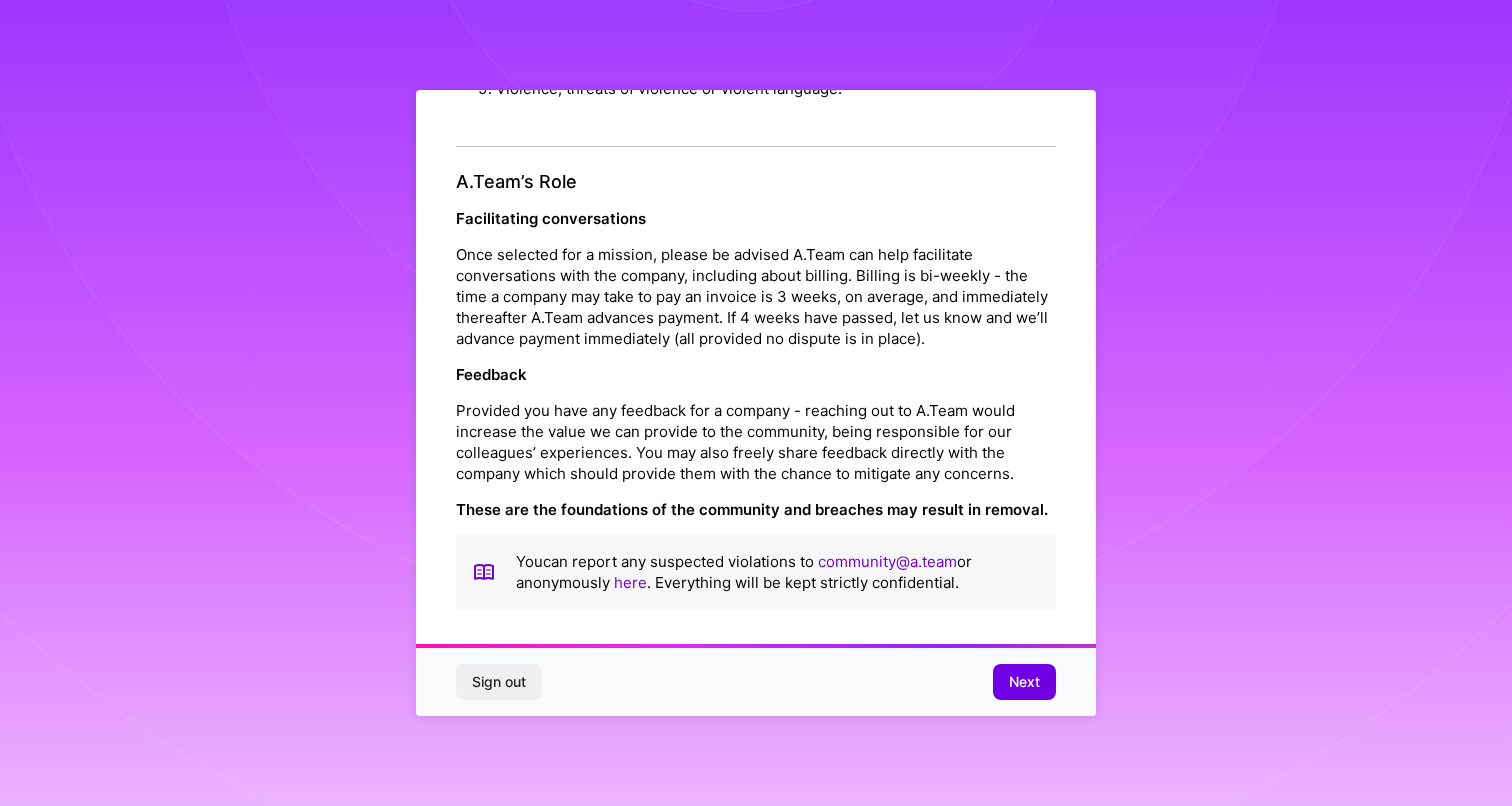 scroll, scrollTop: 2123, scrollLeft: 0, axis: vertical 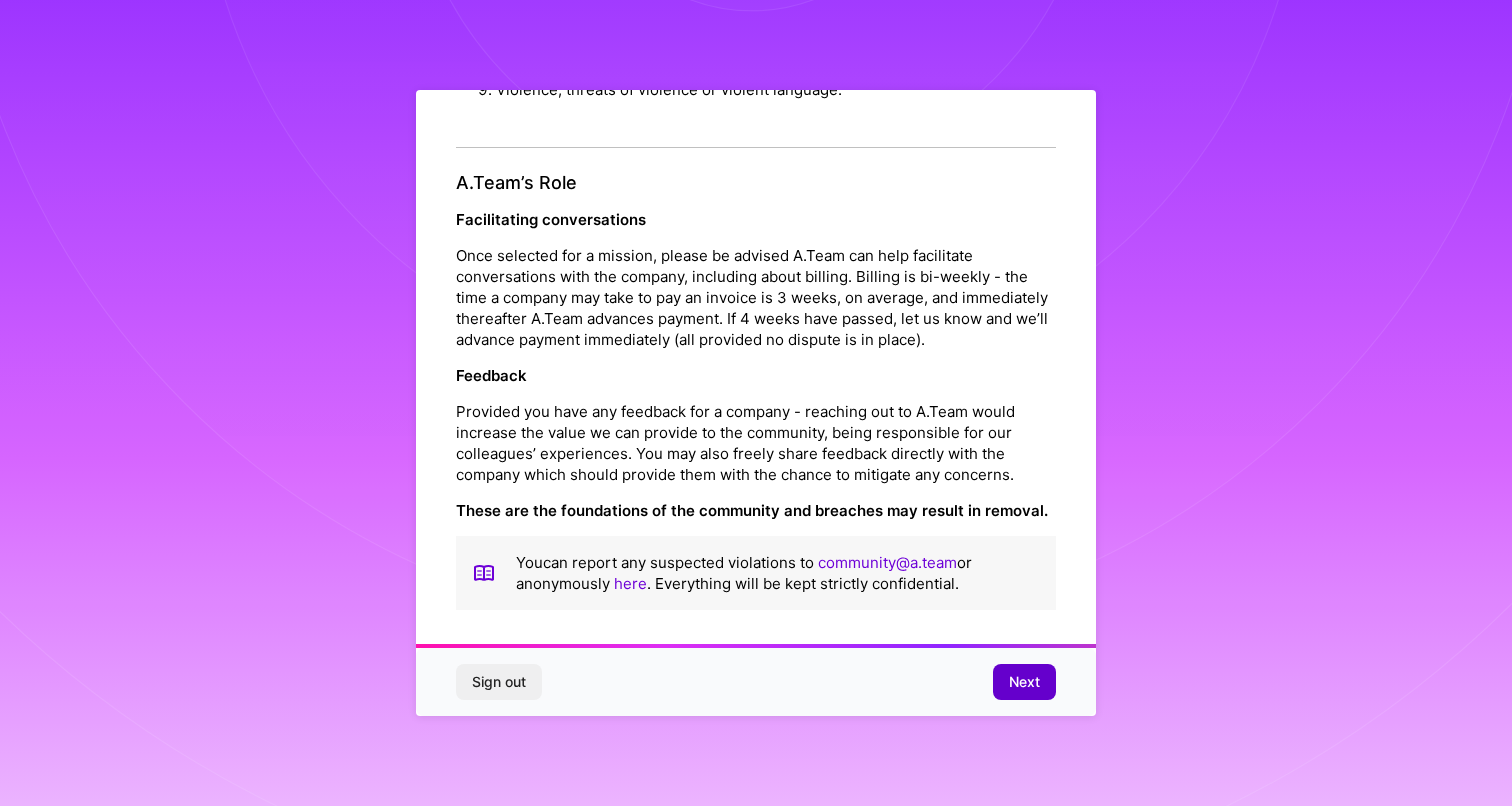 click on "Next" at bounding box center [1024, 682] 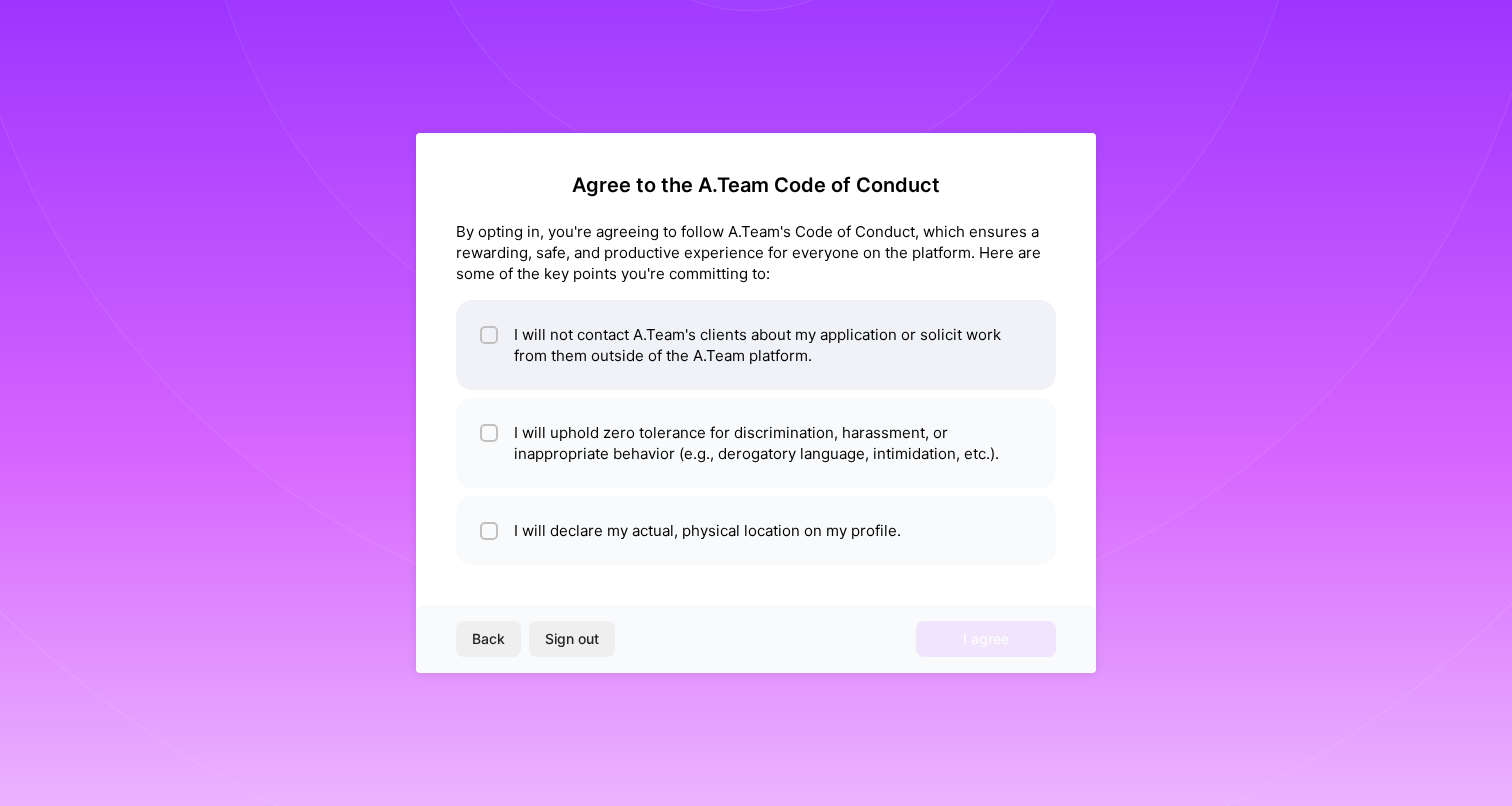 click at bounding box center (489, 335) 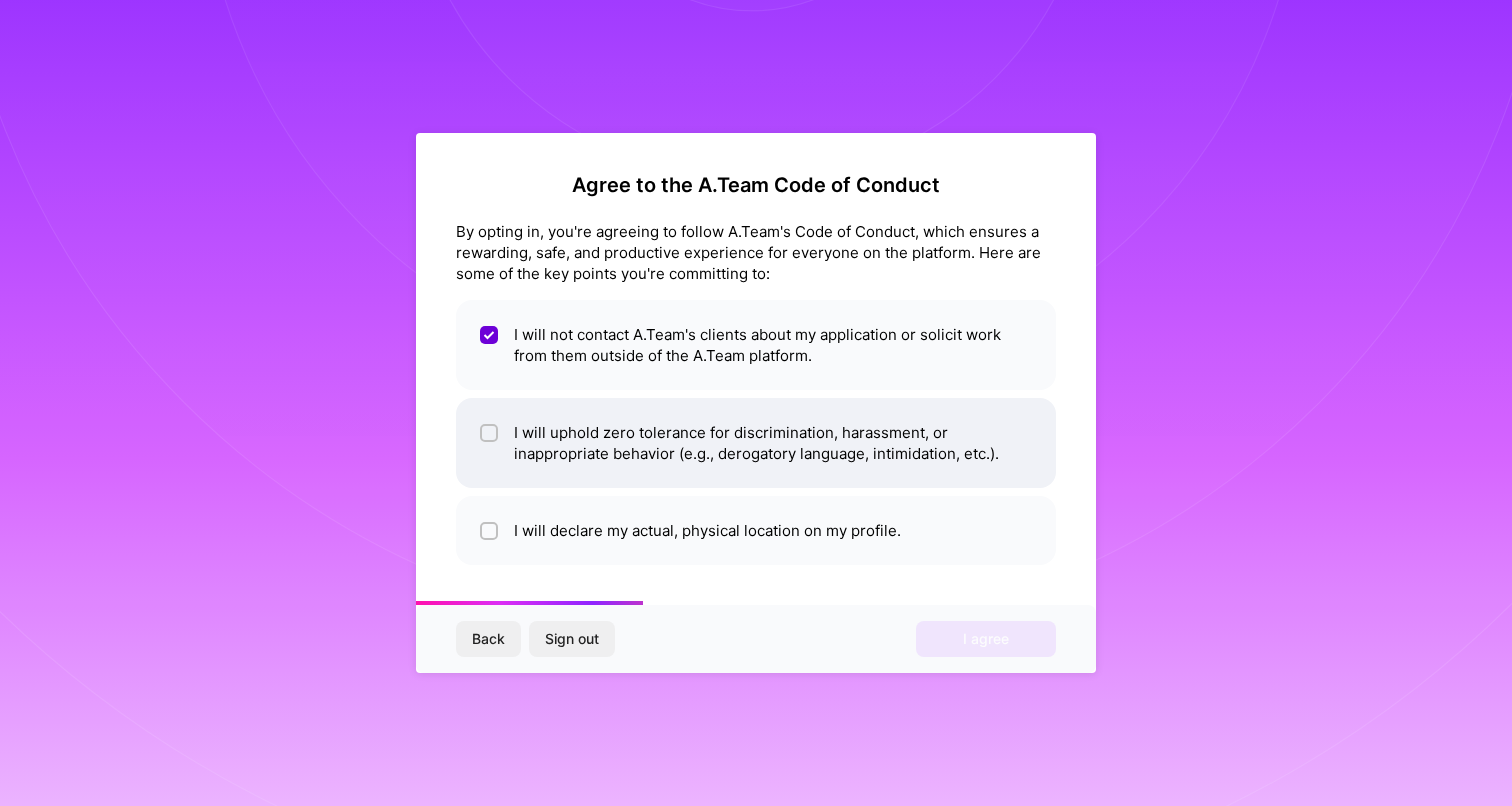 click at bounding box center (491, 434) 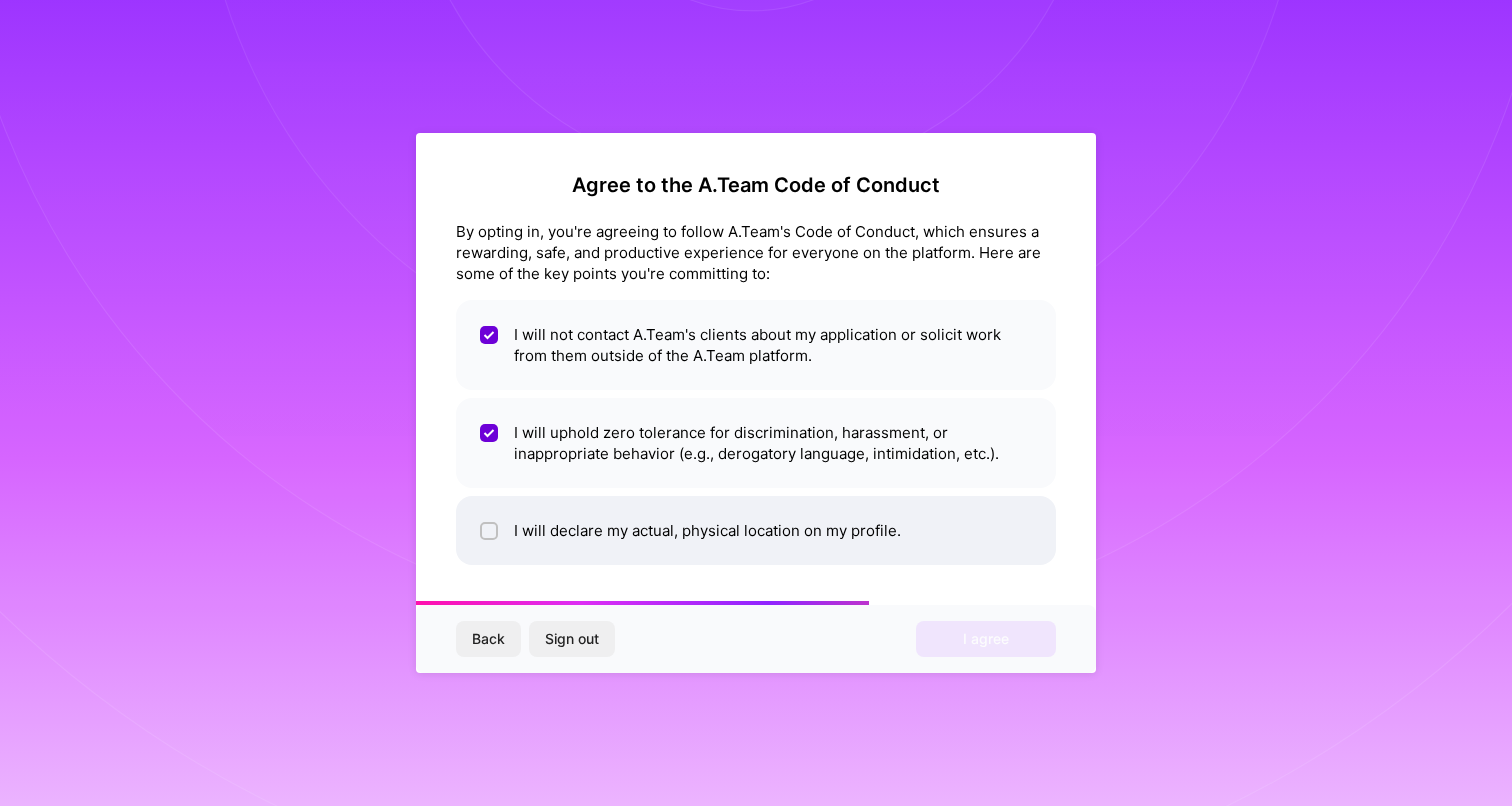 click at bounding box center (491, 532) 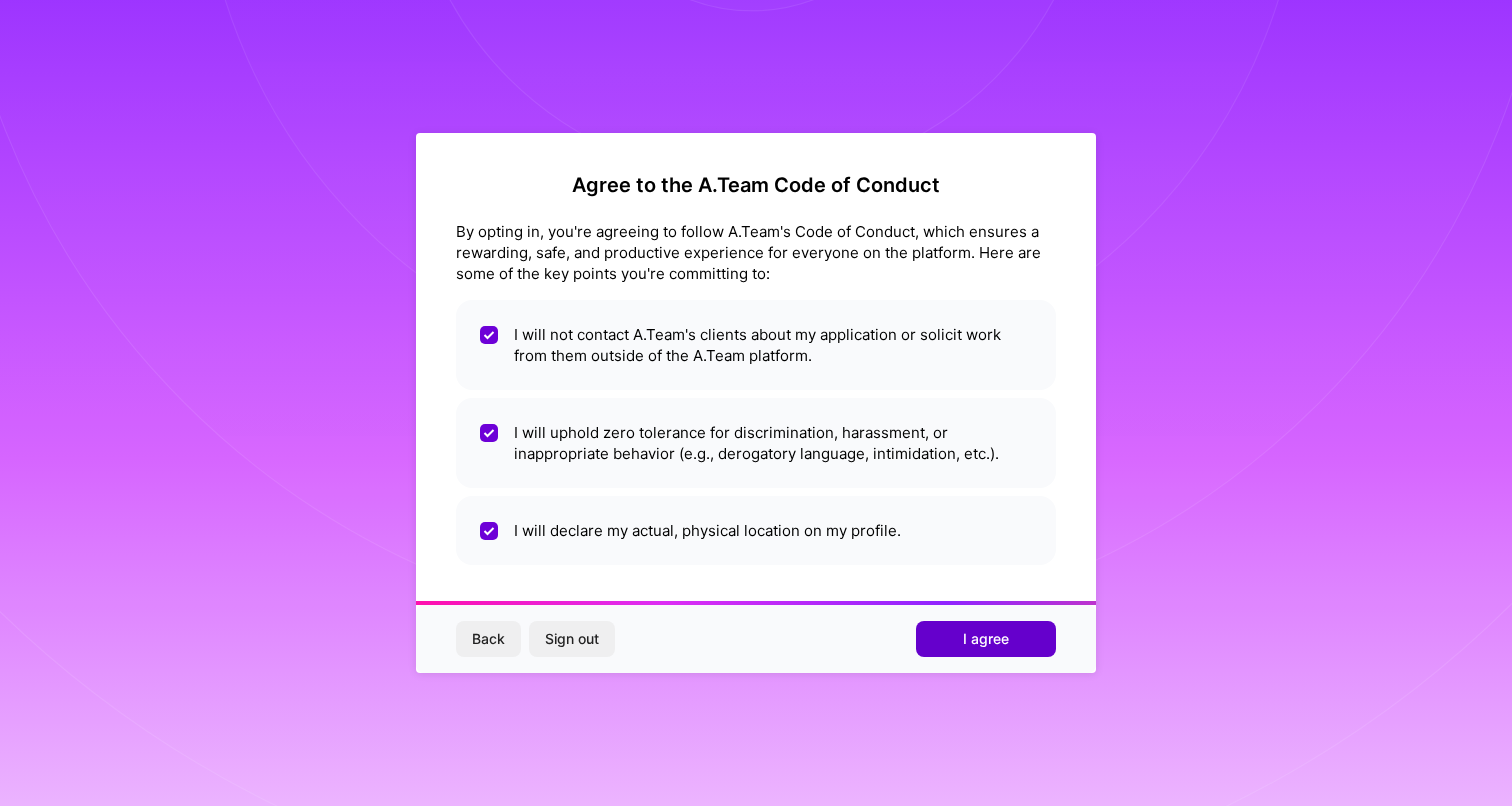 click on "I agree" at bounding box center [986, 639] 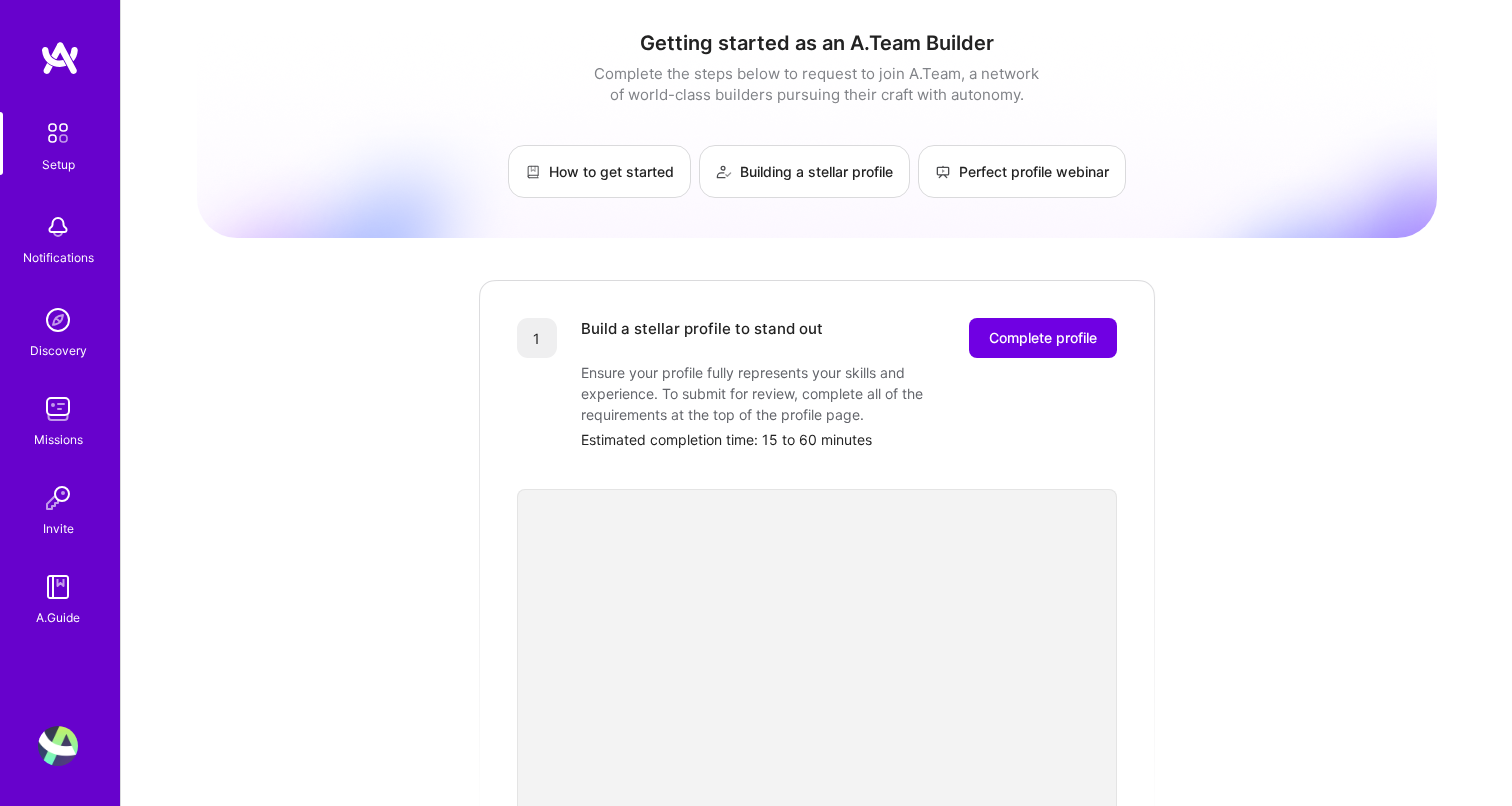 scroll, scrollTop: 0, scrollLeft: 0, axis: both 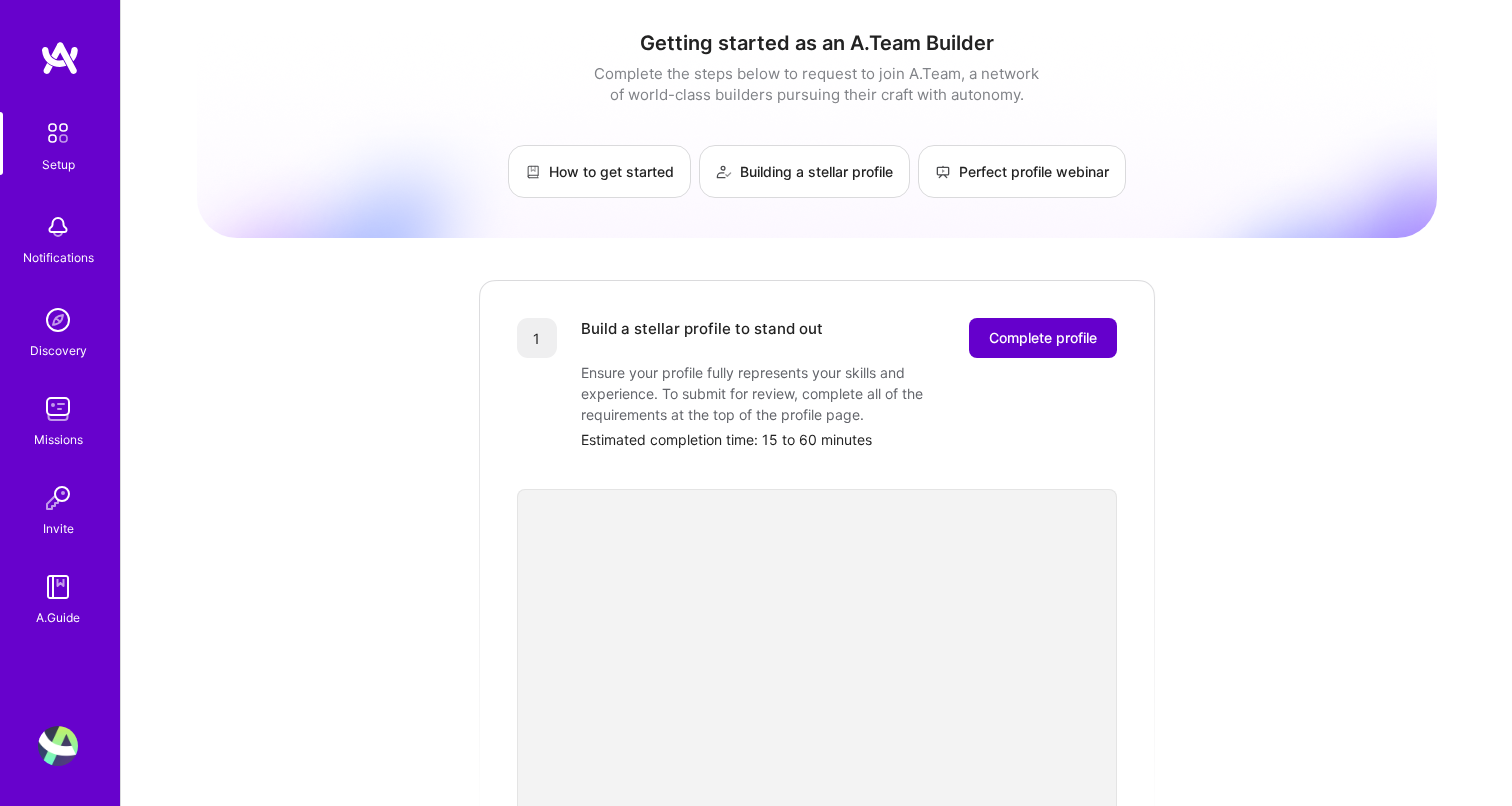 click on "Complete profile" at bounding box center [1043, 338] 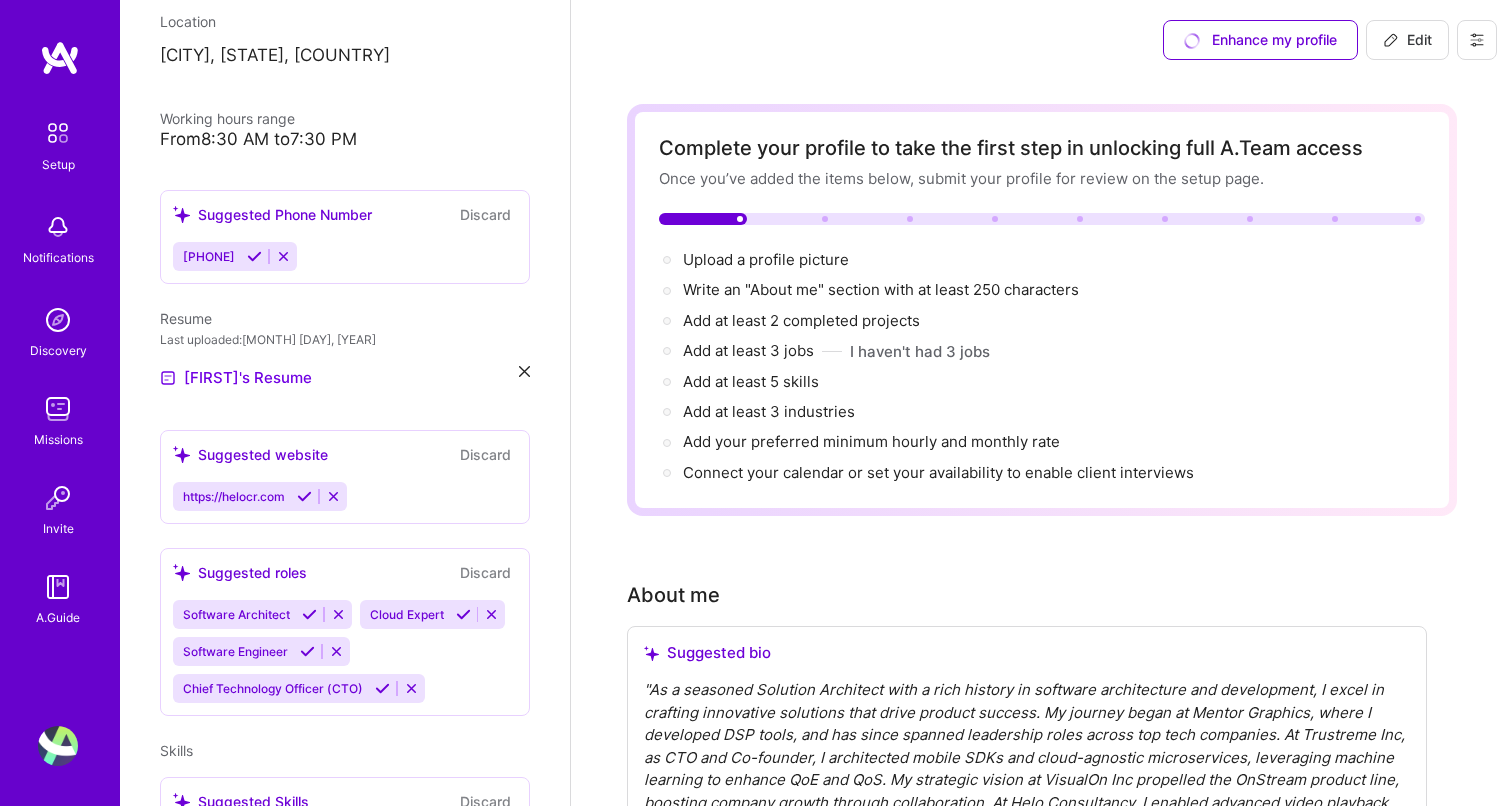 scroll, scrollTop: 362, scrollLeft: 0, axis: vertical 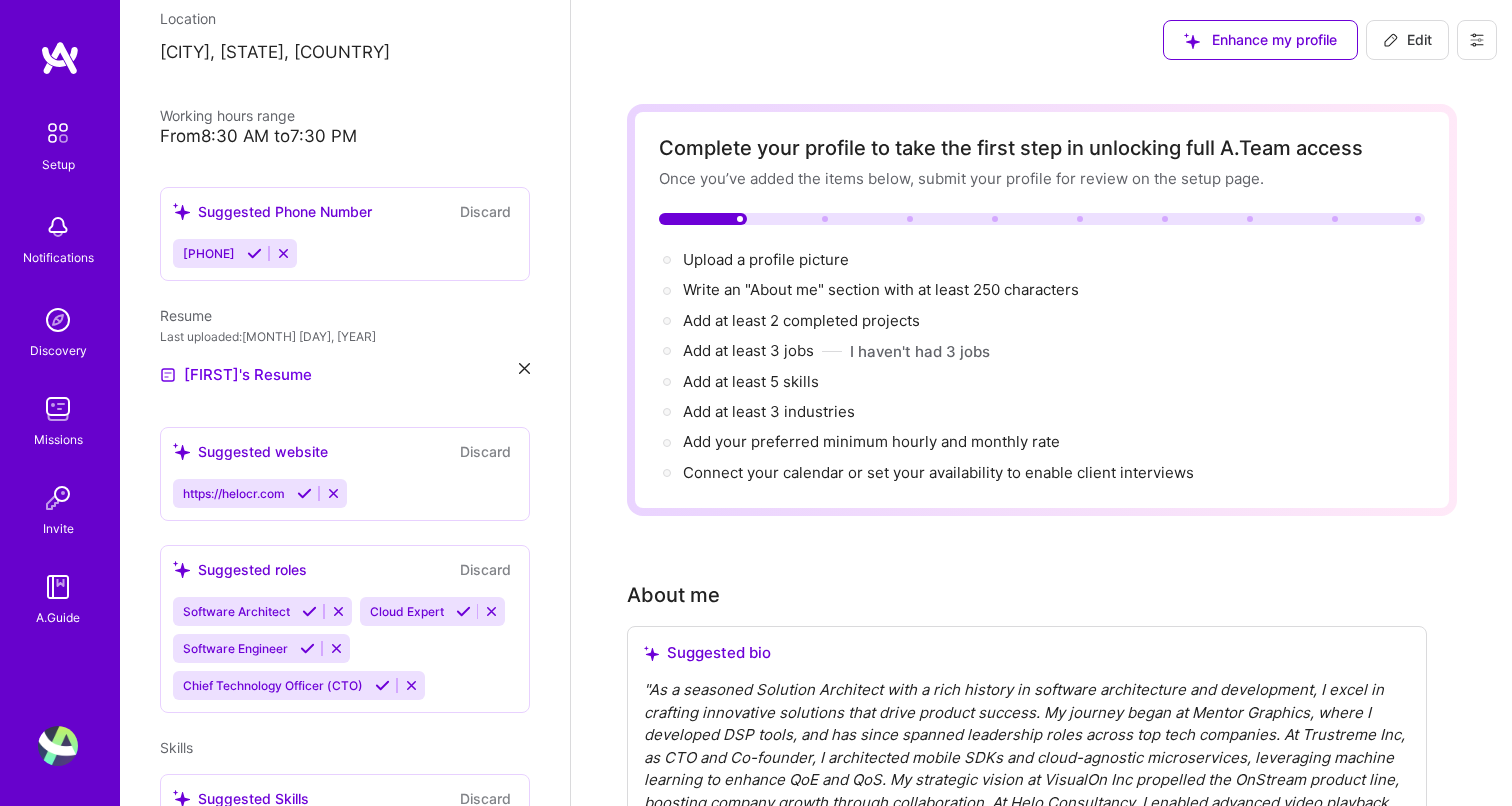 click at bounding box center (491, 611) 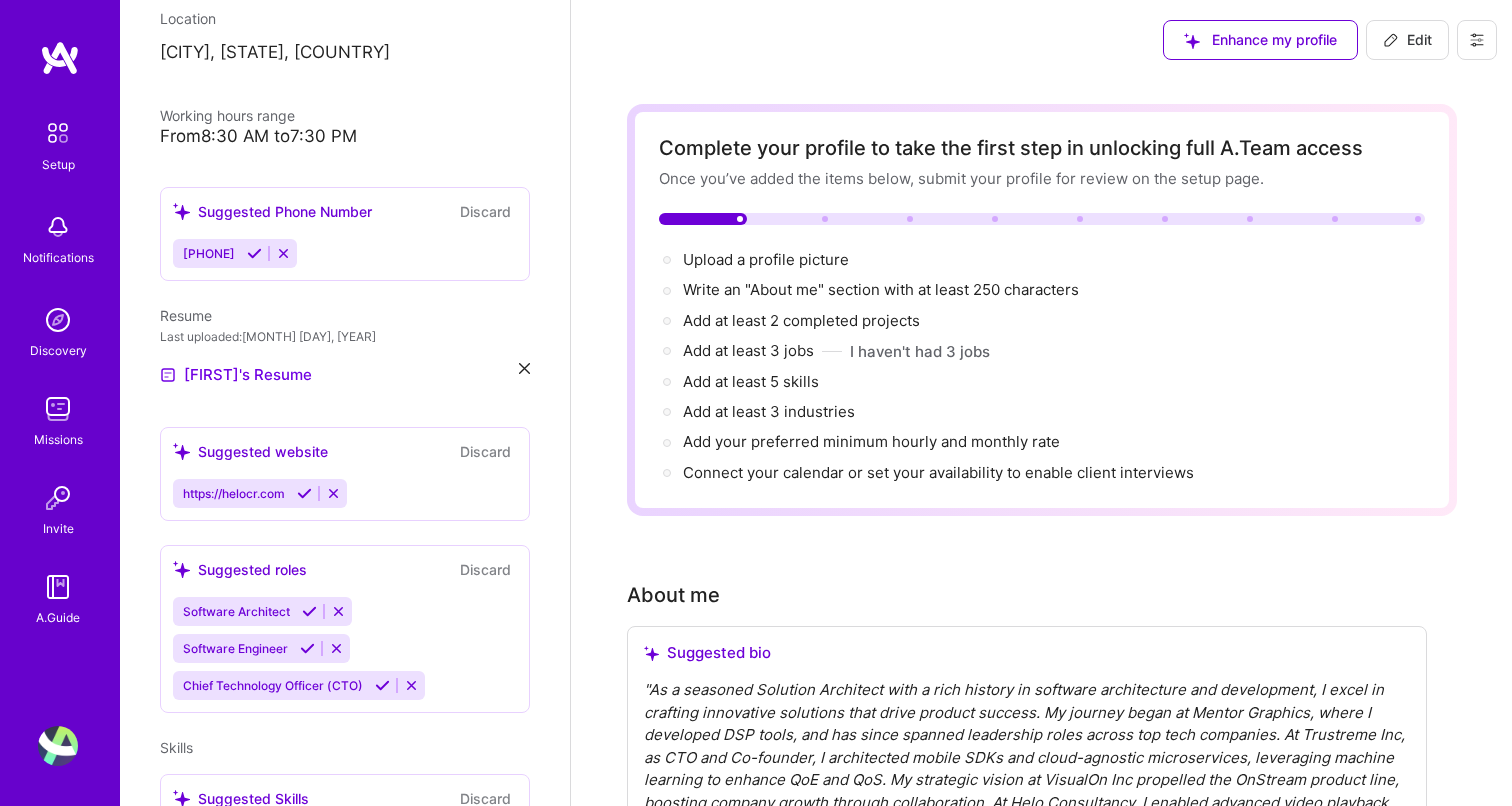 click at bounding box center [411, 685] 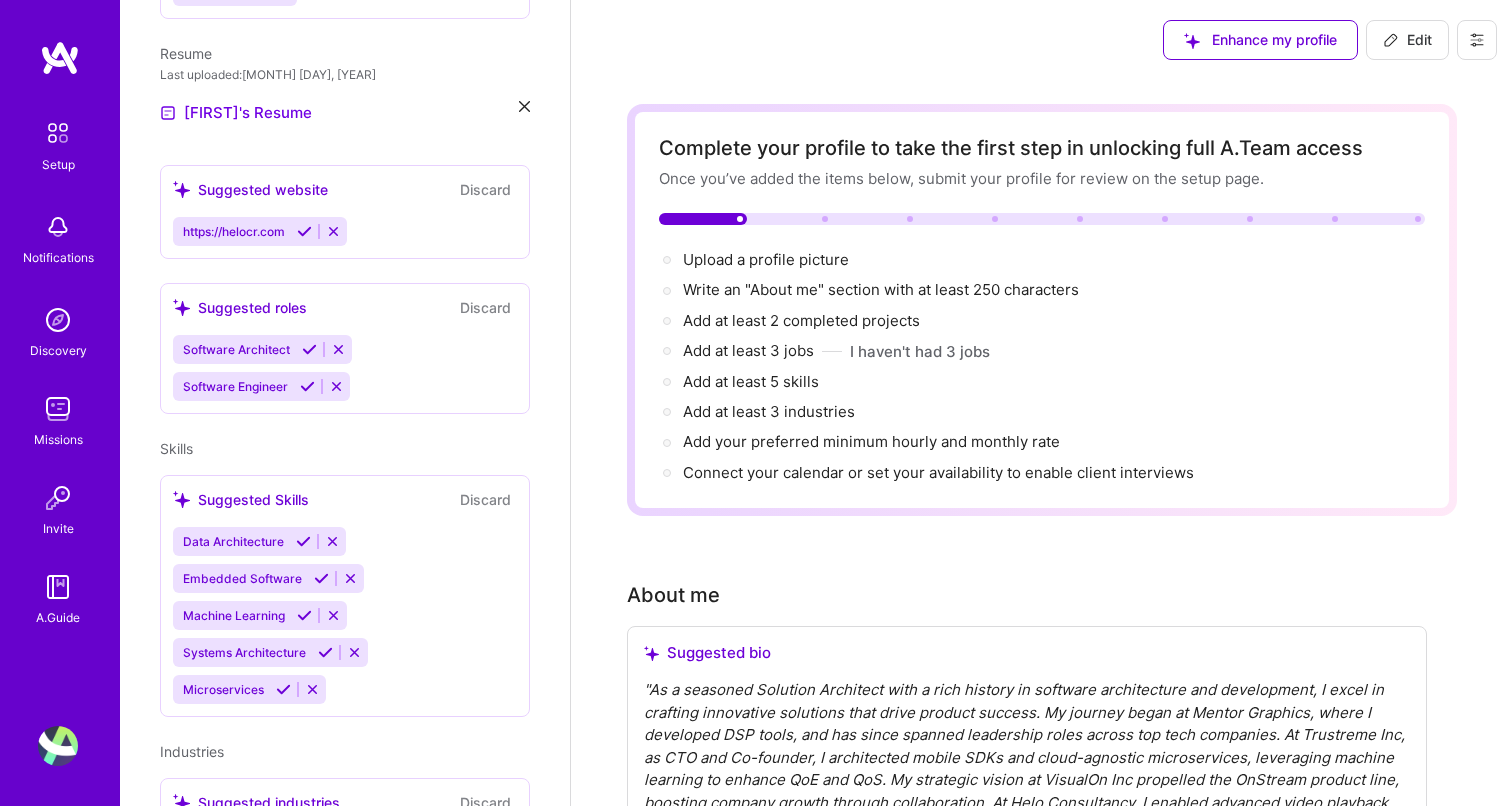 scroll, scrollTop: 676, scrollLeft: 0, axis: vertical 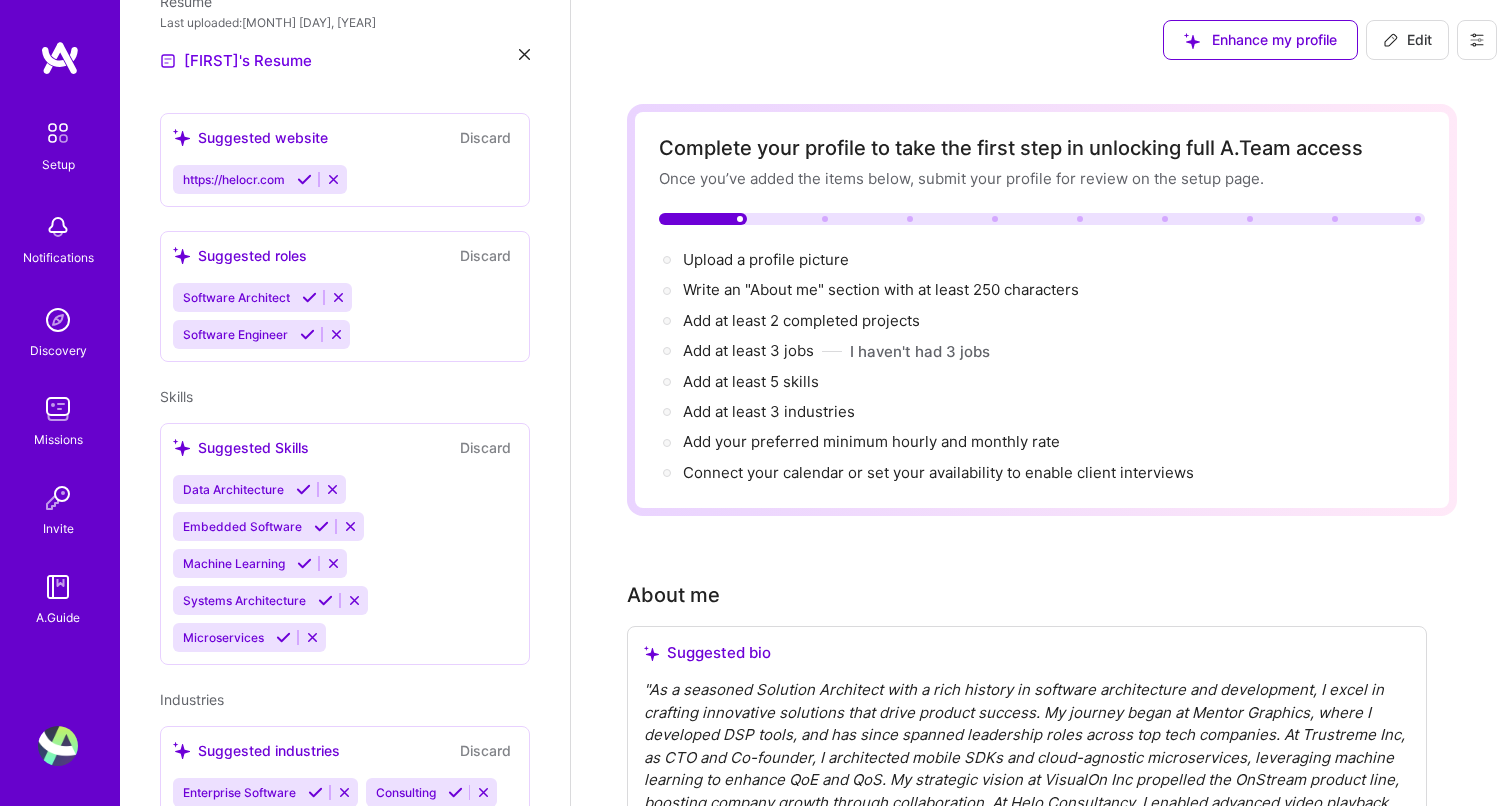 click at bounding box center [333, 563] 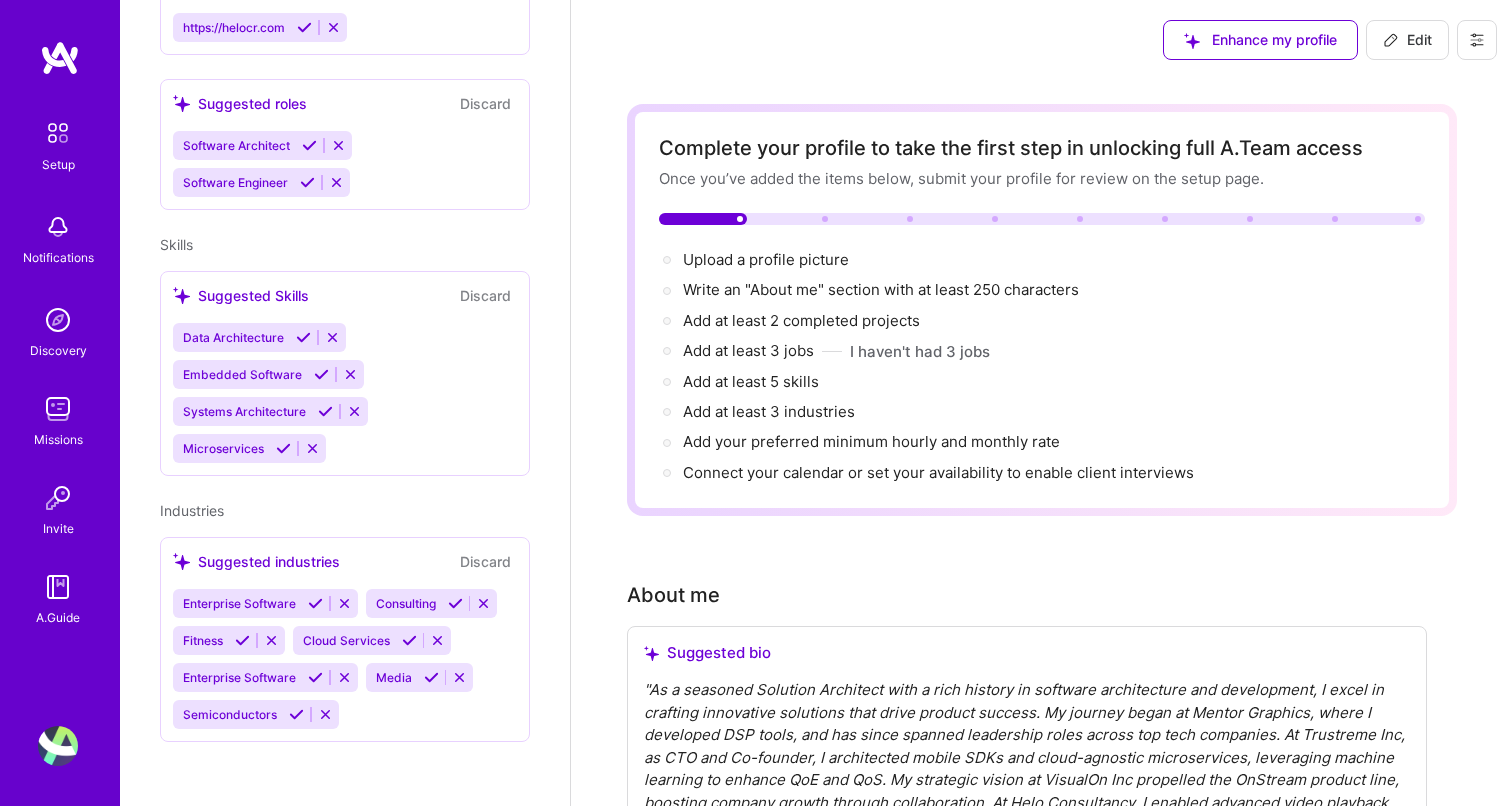 scroll, scrollTop: 842, scrollLeft: 0, axis: vertical 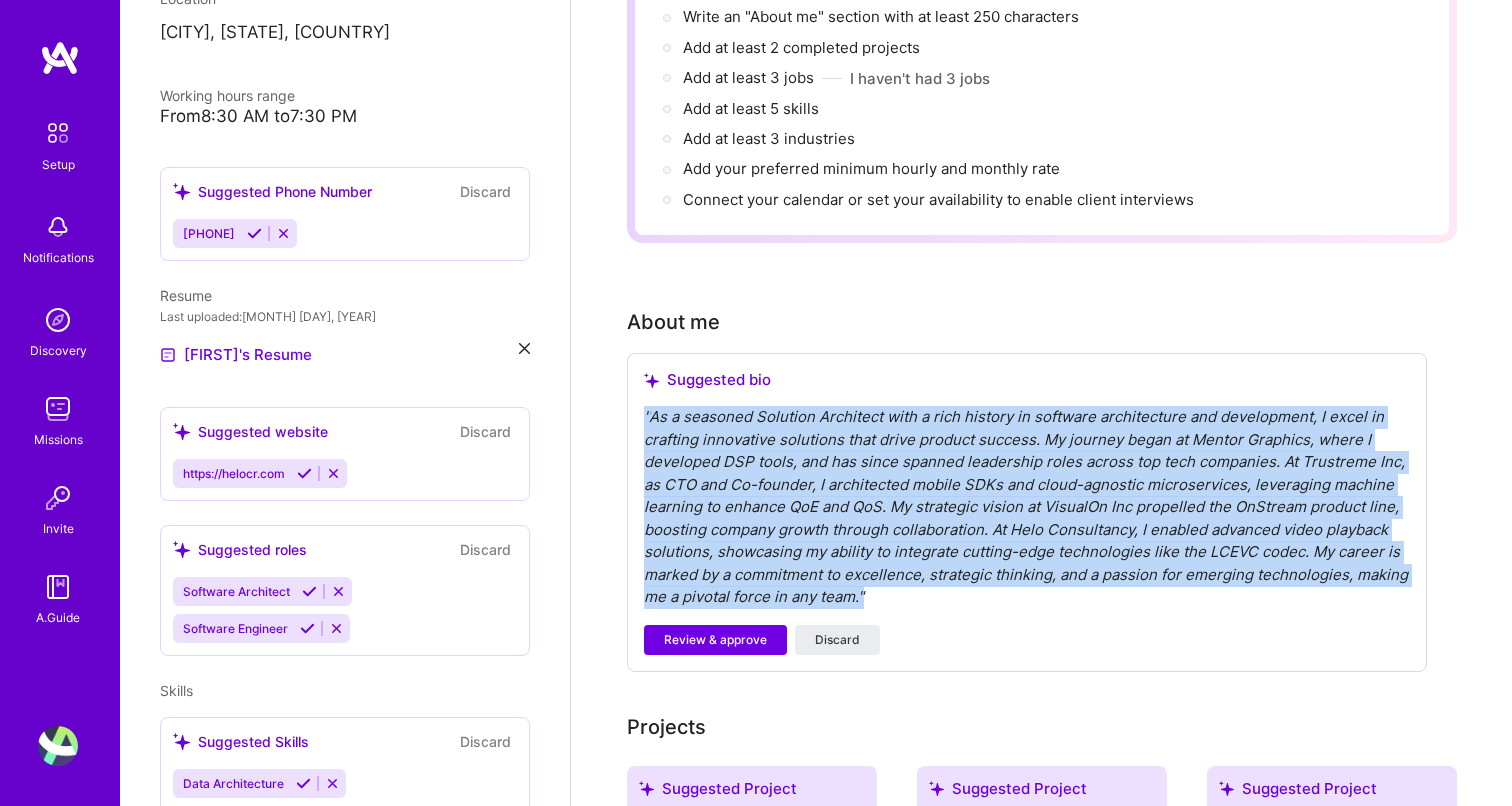 drag, startPoint x: 880, startPoint y: 592, endPoint x: 639, endPoint y: 417, distance: 297.8355 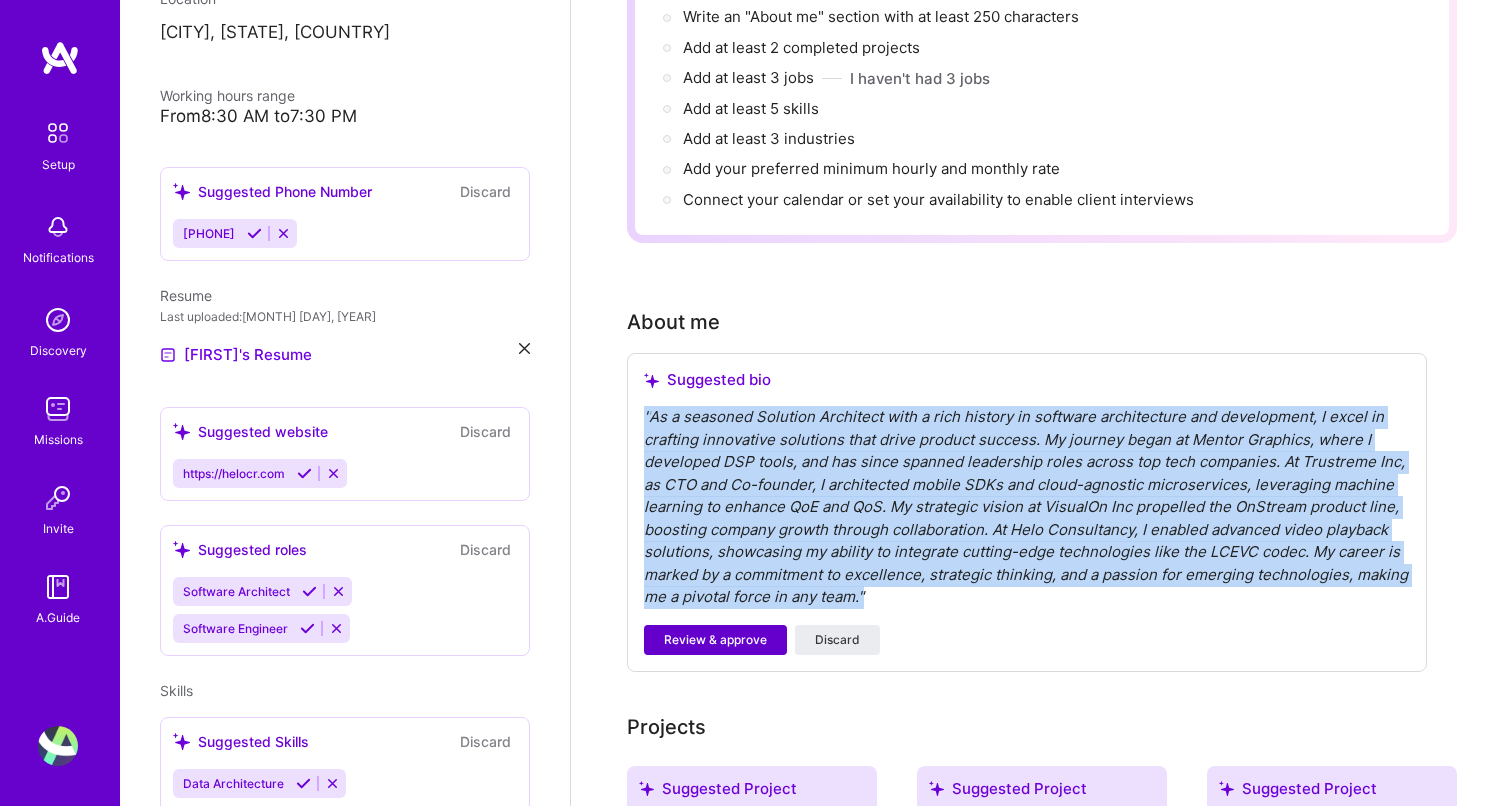 click on "Review & approve" at bounding box center [715, 640] 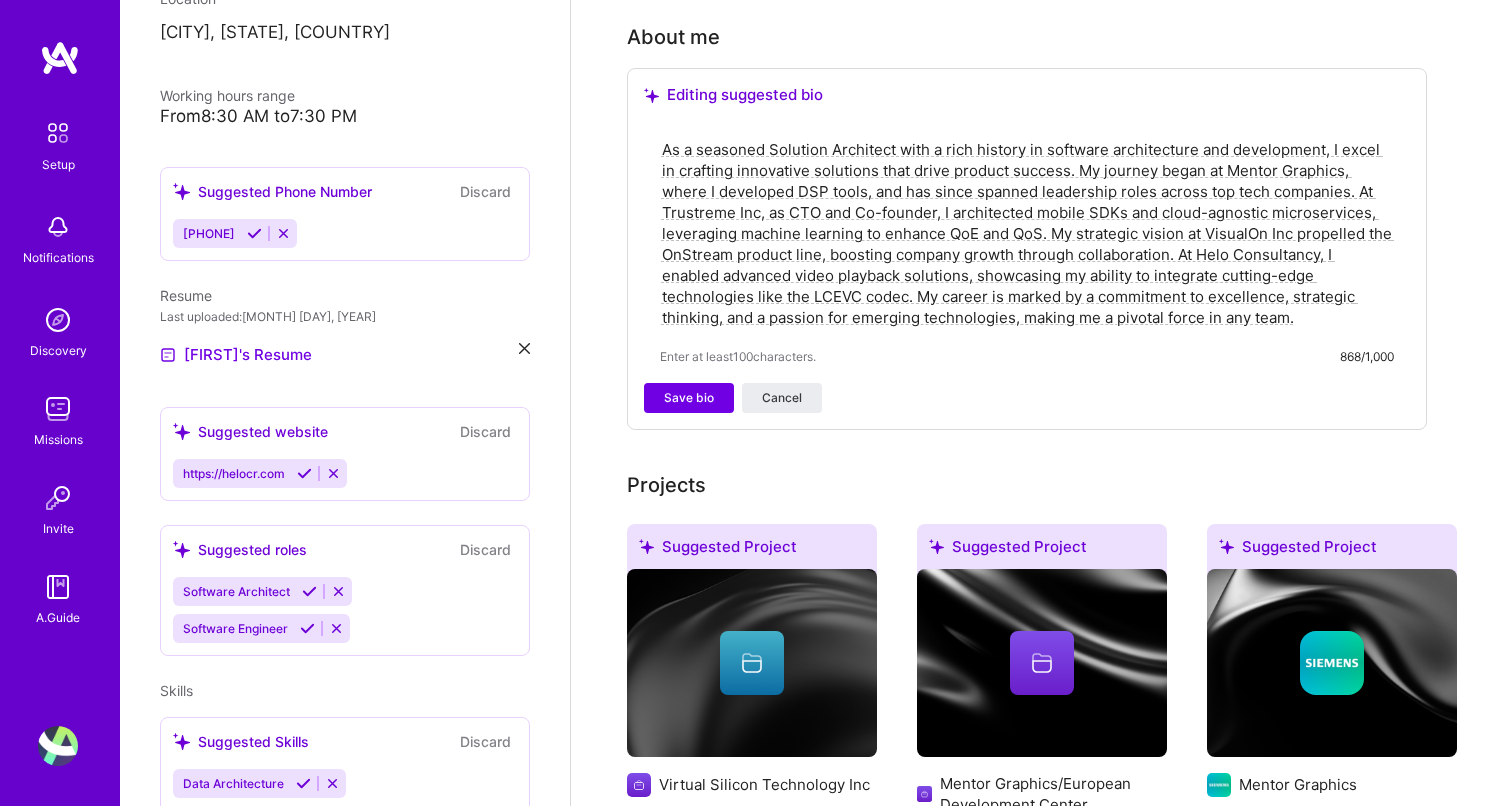 scroll, scrollTop: 524, scrollLeft: 0, axis: vertical 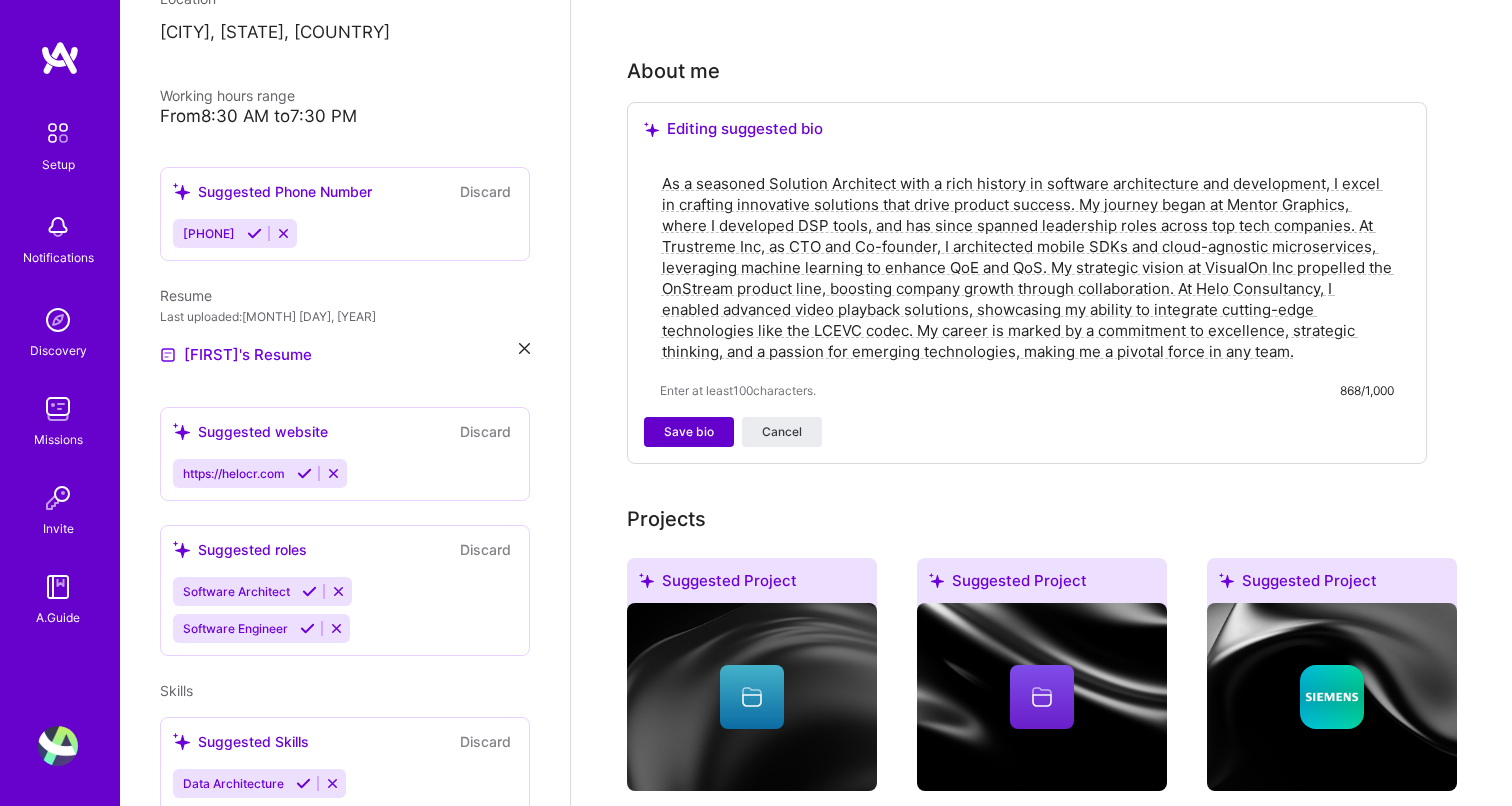 click on "Save bio" at bounding box center [689, 432] 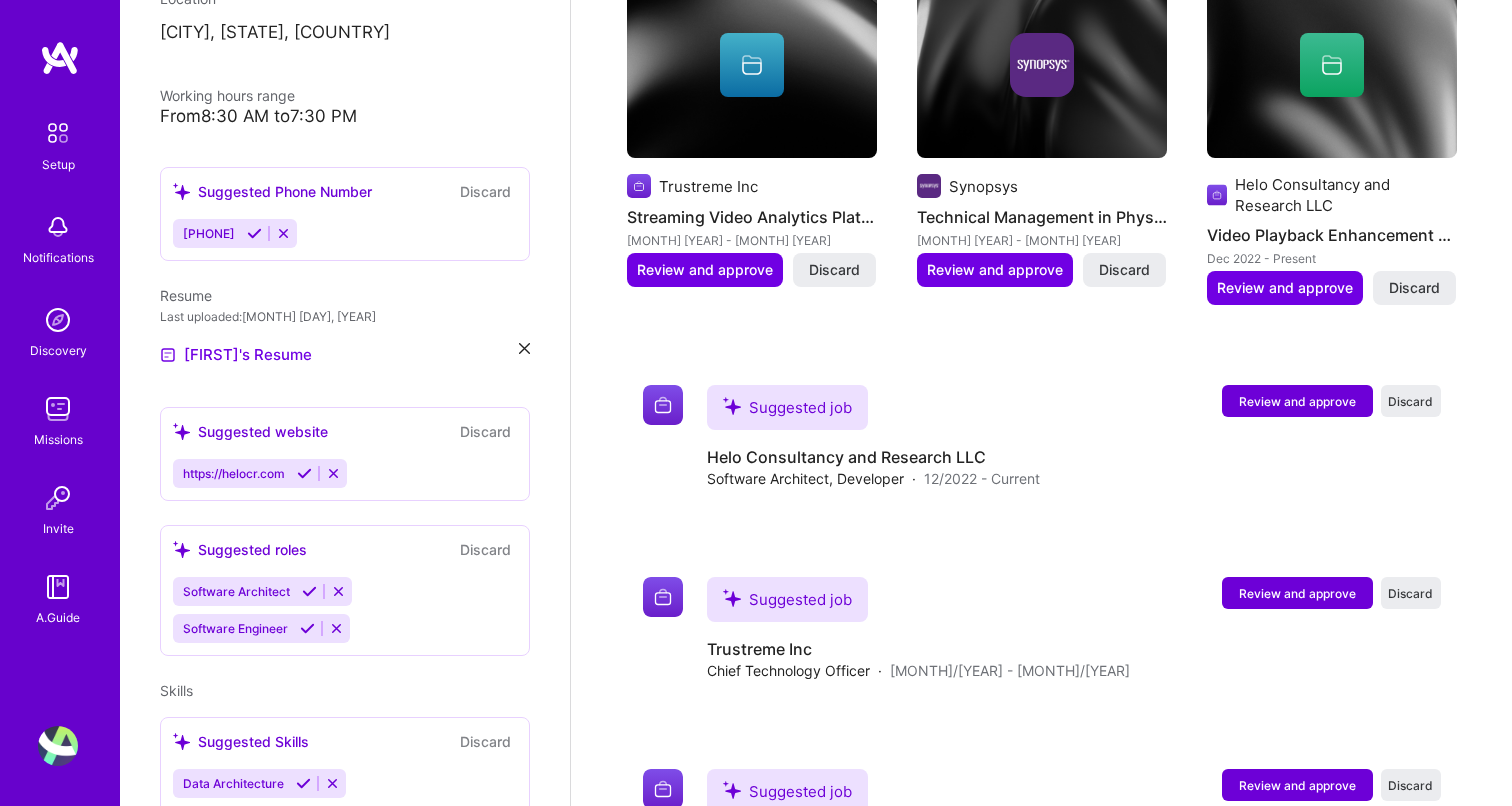 scroll, scrollTop: 1806, scrollLeft: 0, axis: vertical 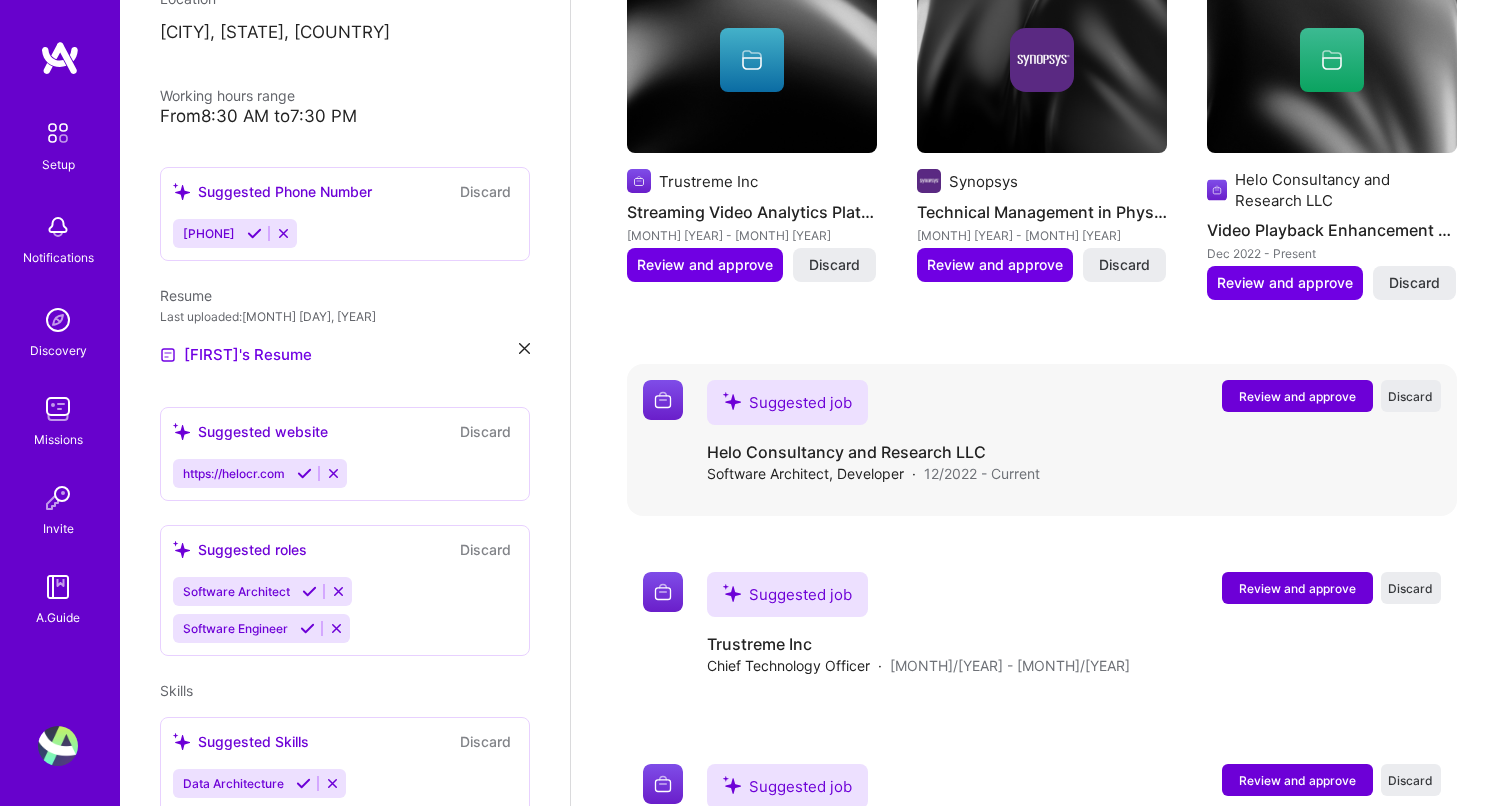 click on "Review and approve" at bounding box center [1297, 396] 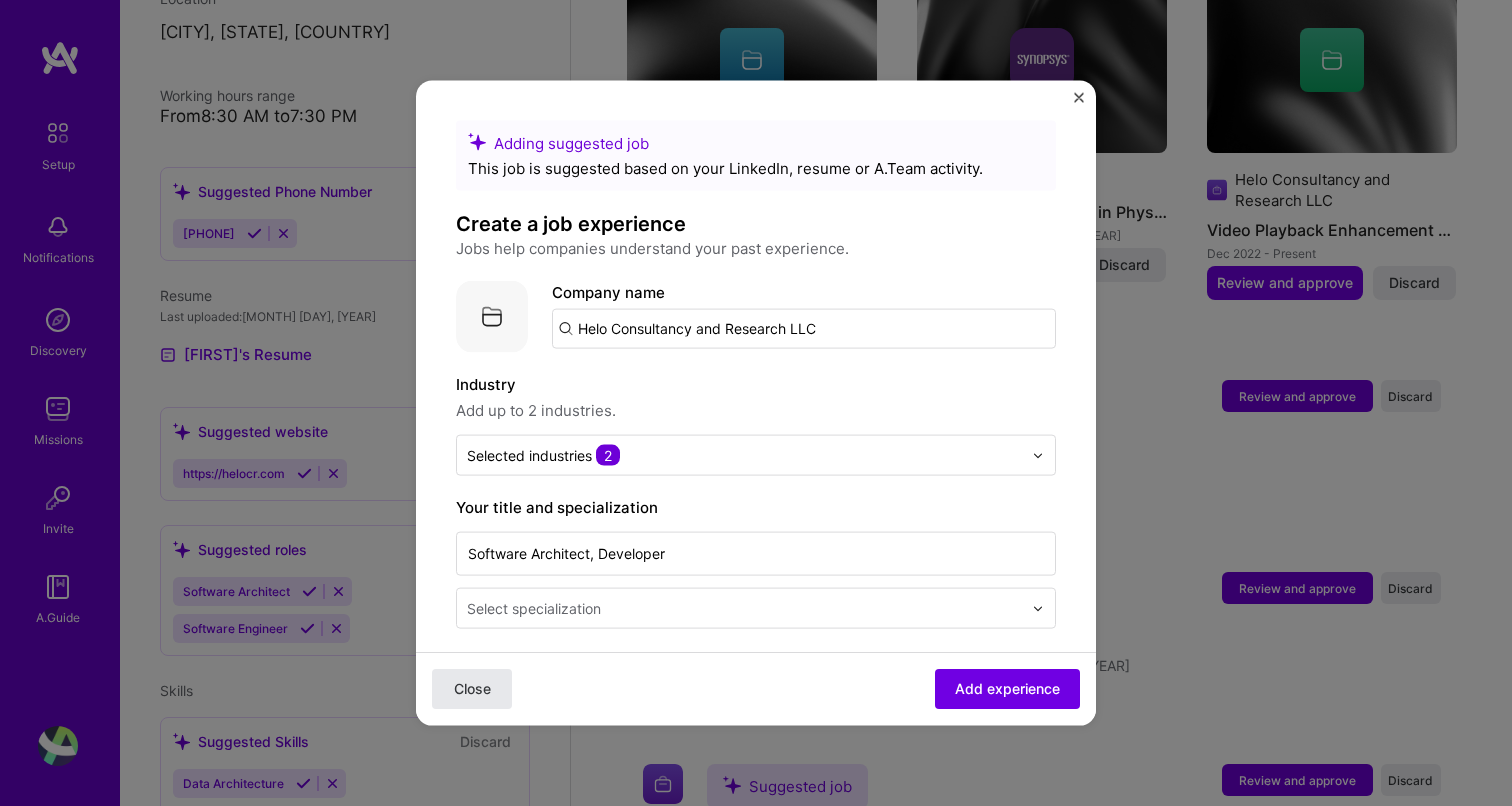 click on "Close" at bounding box center [472, 689] 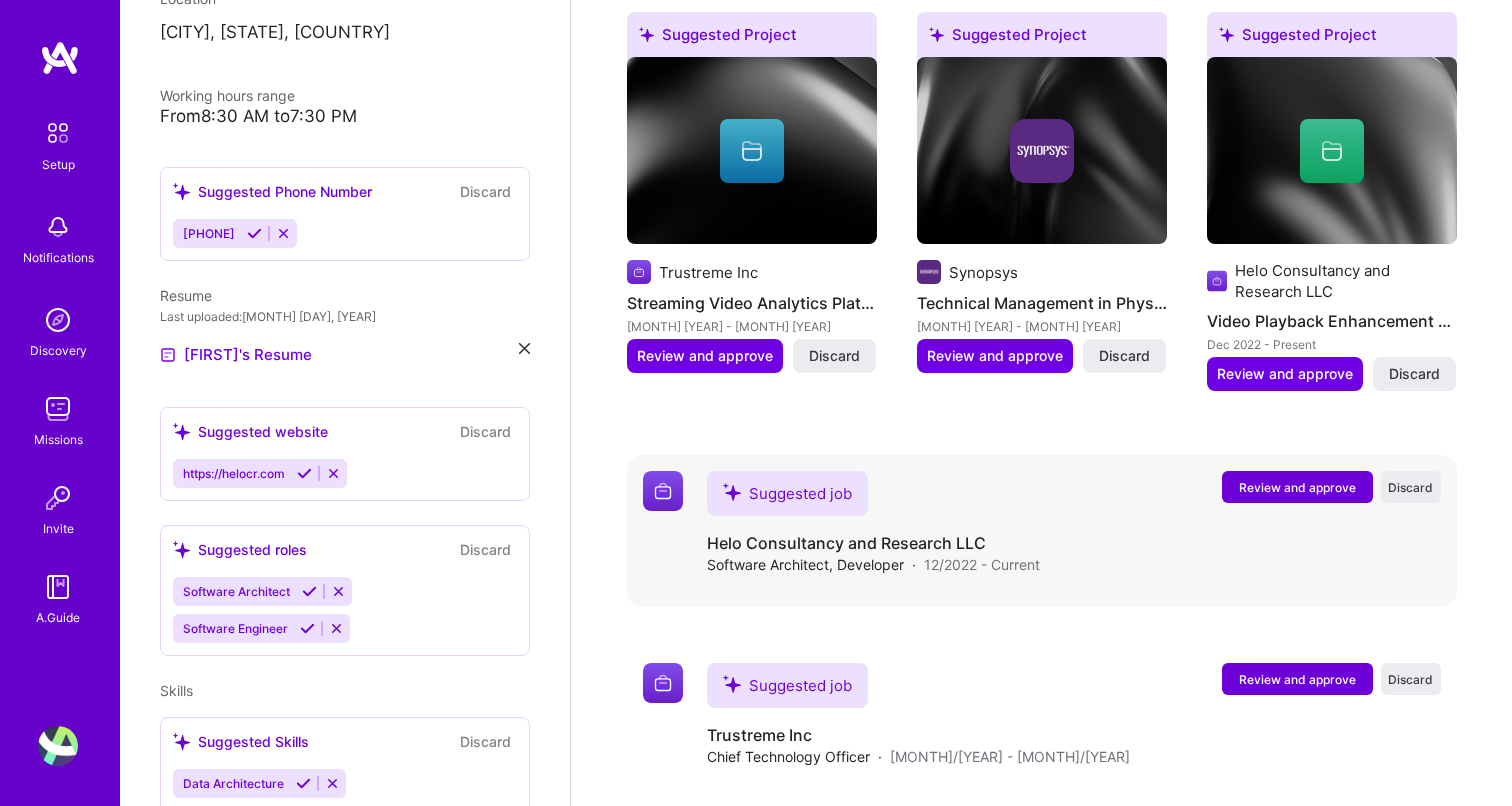 scroll, scrollTop: 1644, scrollLeft: 0, axis: vertical 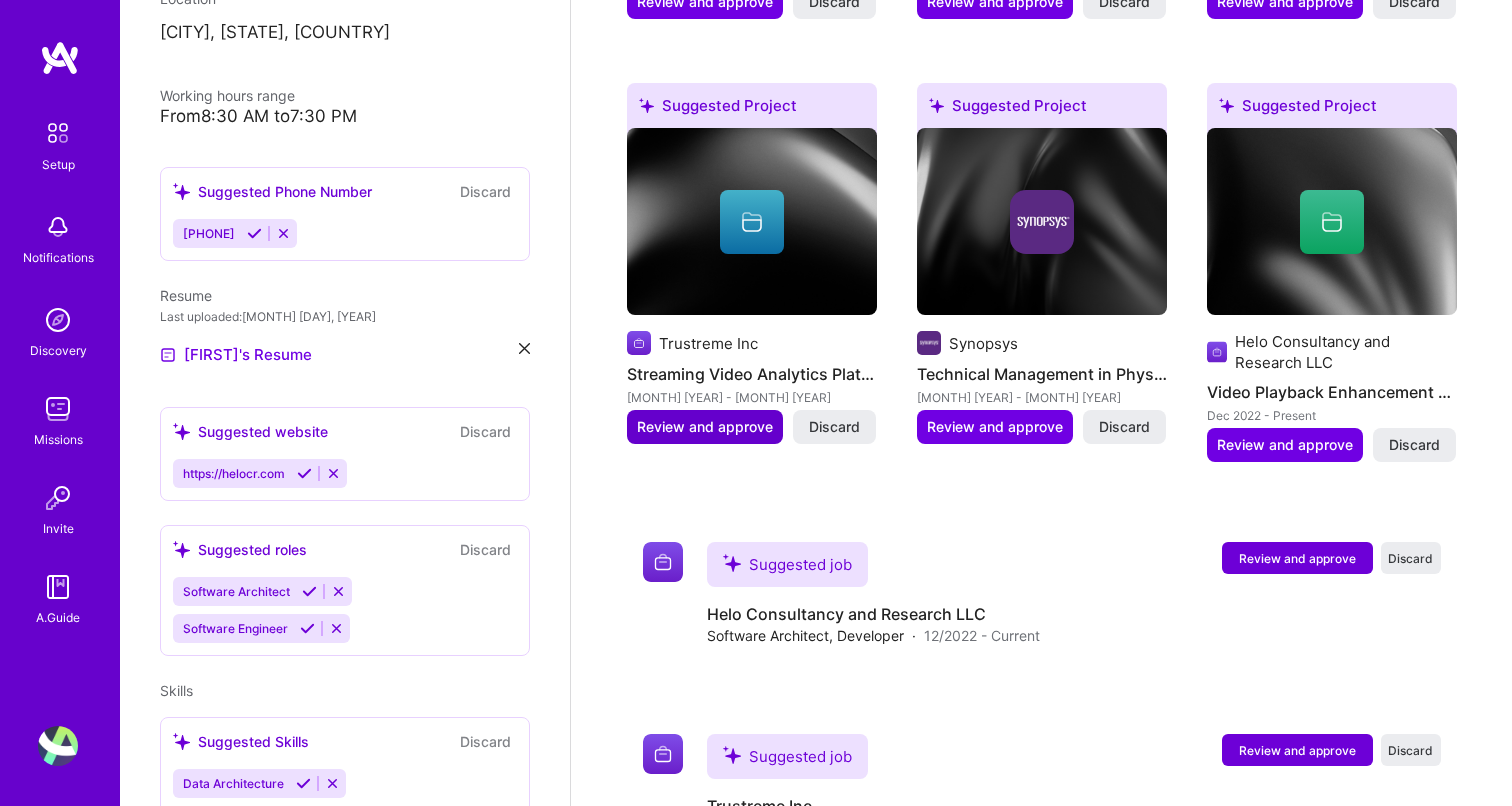 click on "Review and approve" at bounding box center (705, 427) 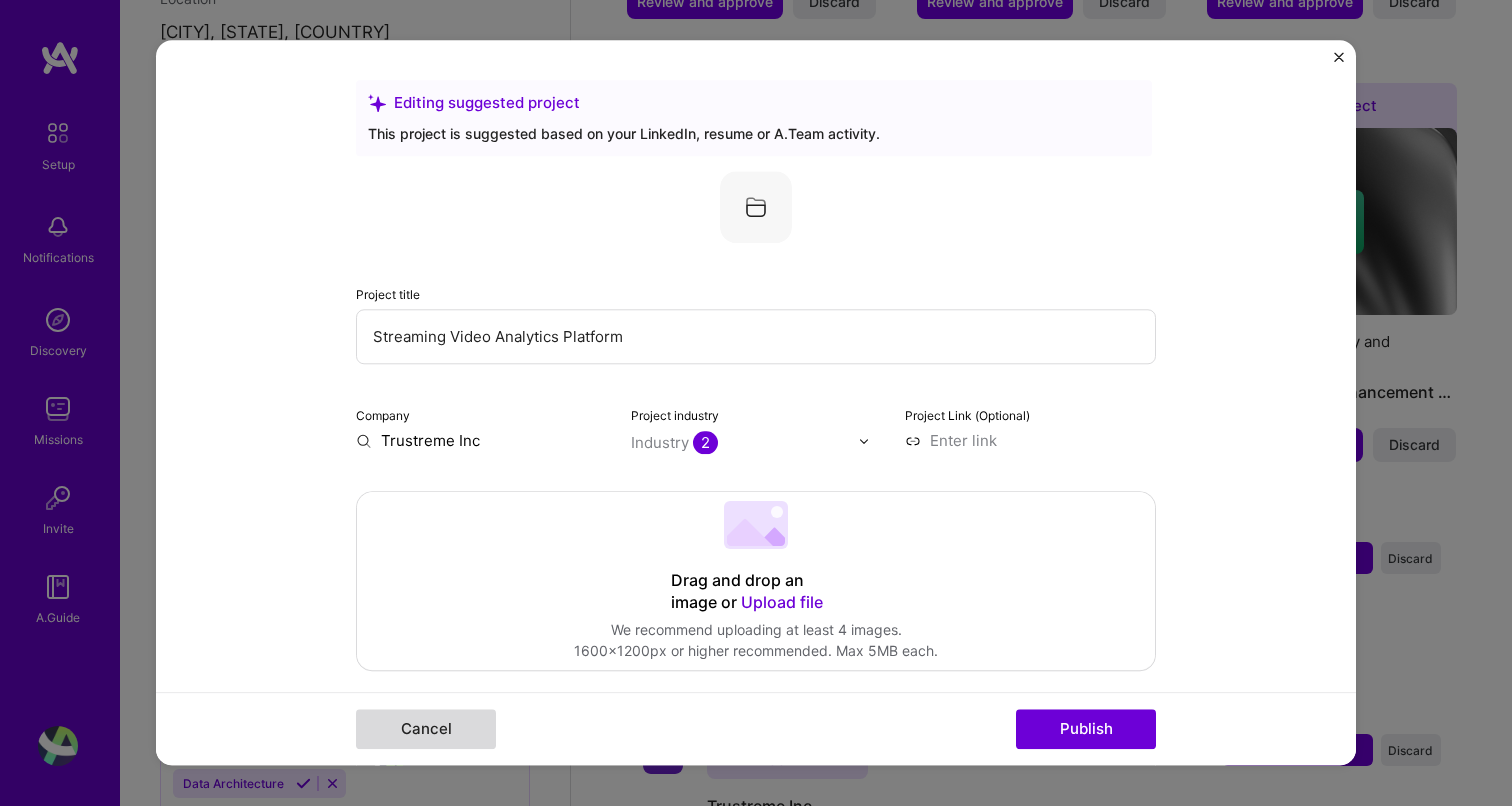 click on "Cancel" at bounding box center [426, 730] 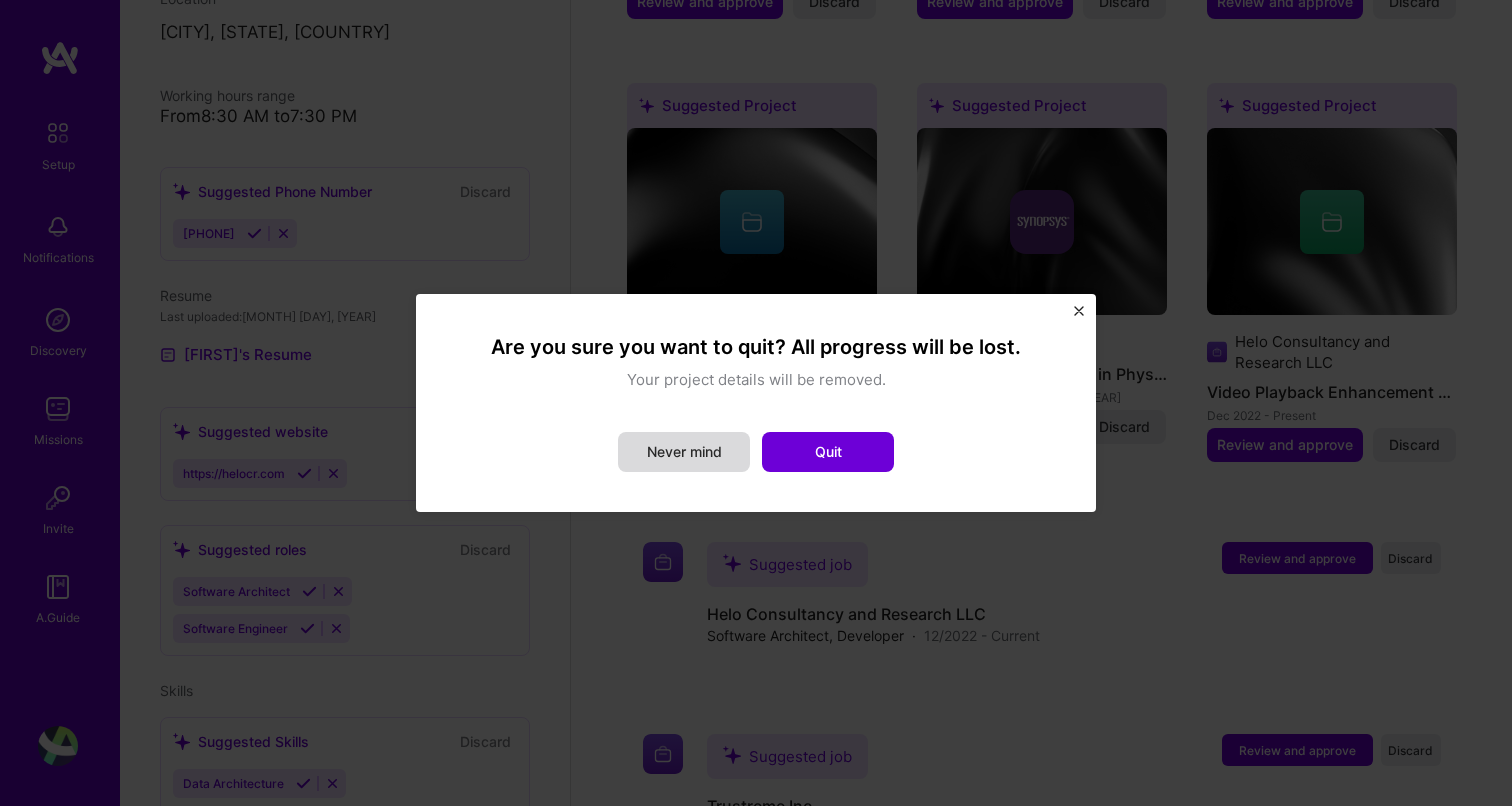 click on "Never mind" at bounding box center [684, 452] 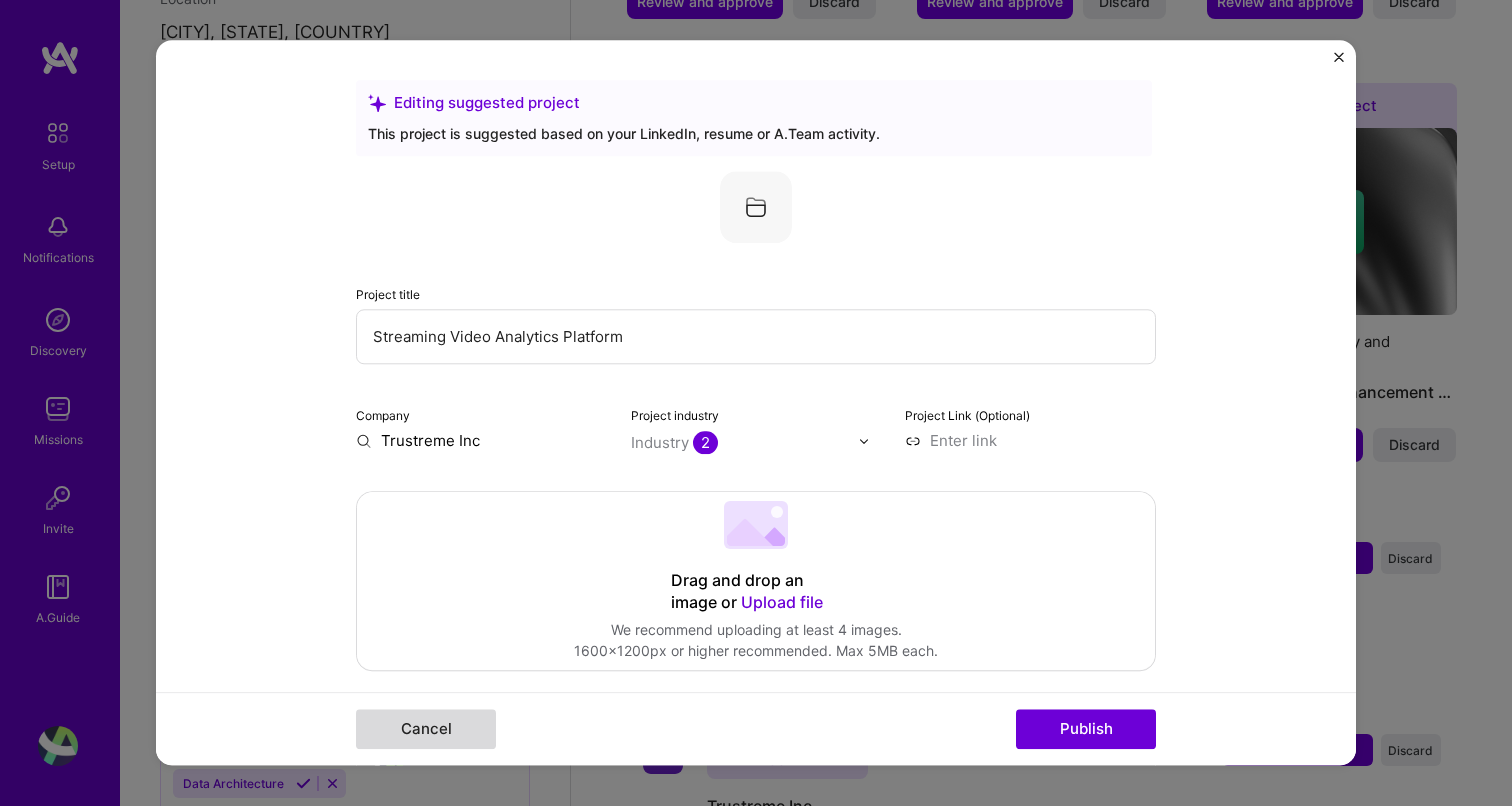 click on "Cancel" at bounding box center [426, 730] 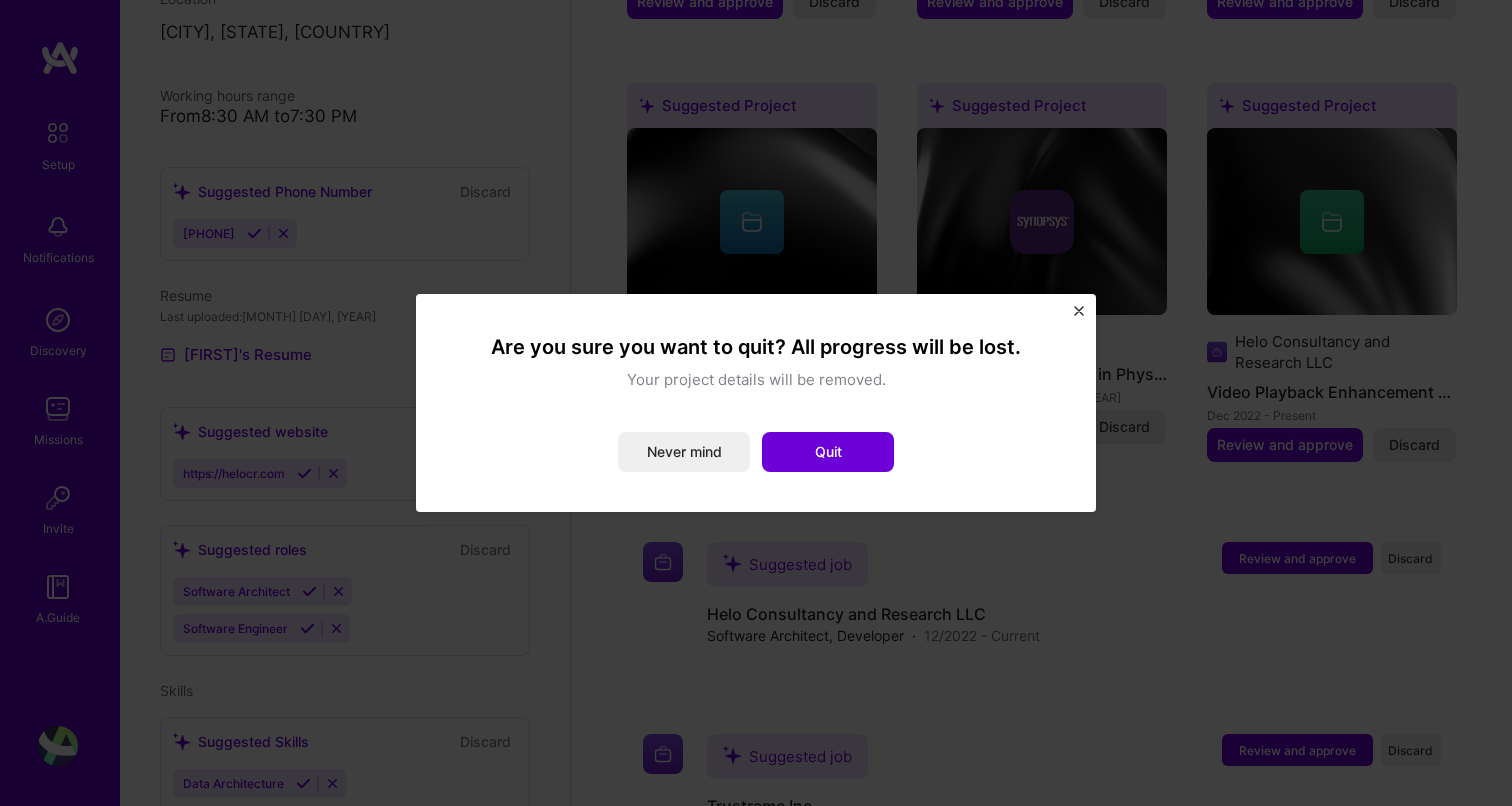 click on "Are you sure you want to quit? All progress will be lost. Your project details will be removed. Never mind Quit" at bounding box center [756, 403] 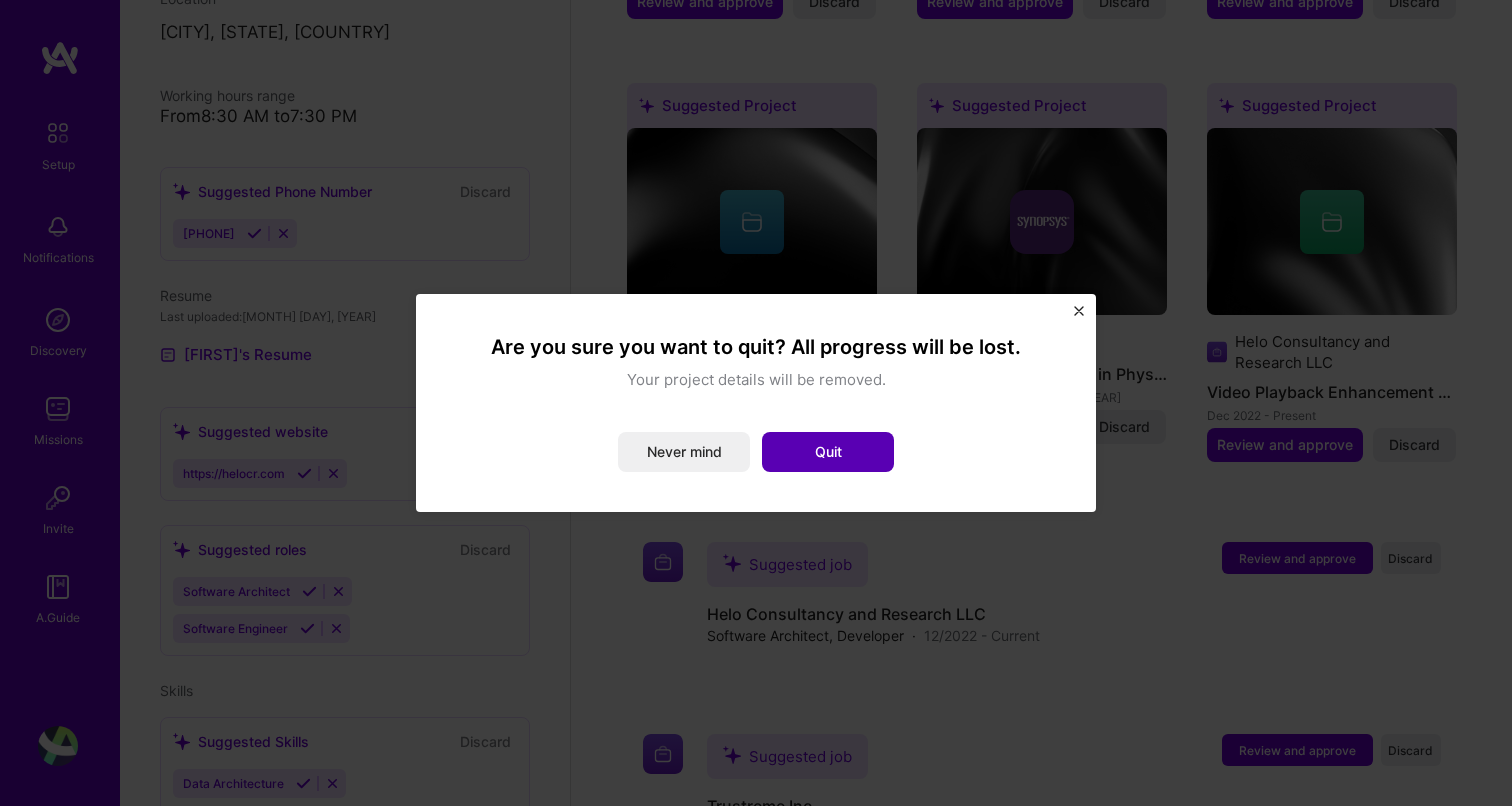 click on "Quit" at bounding box center (828, 452) 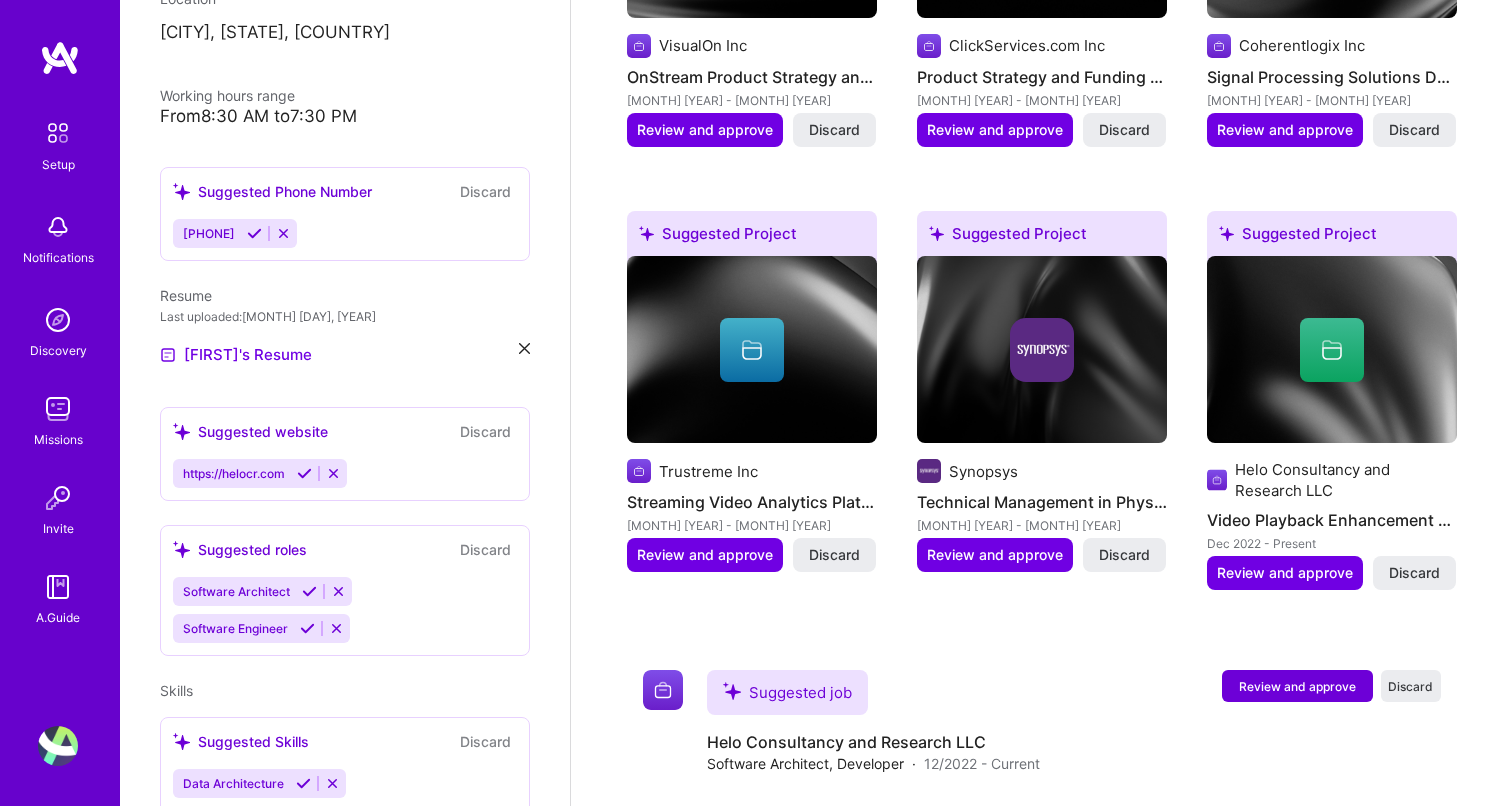 scroll, scrollTop: 1518, scrollLeft: 0, axis: vertical 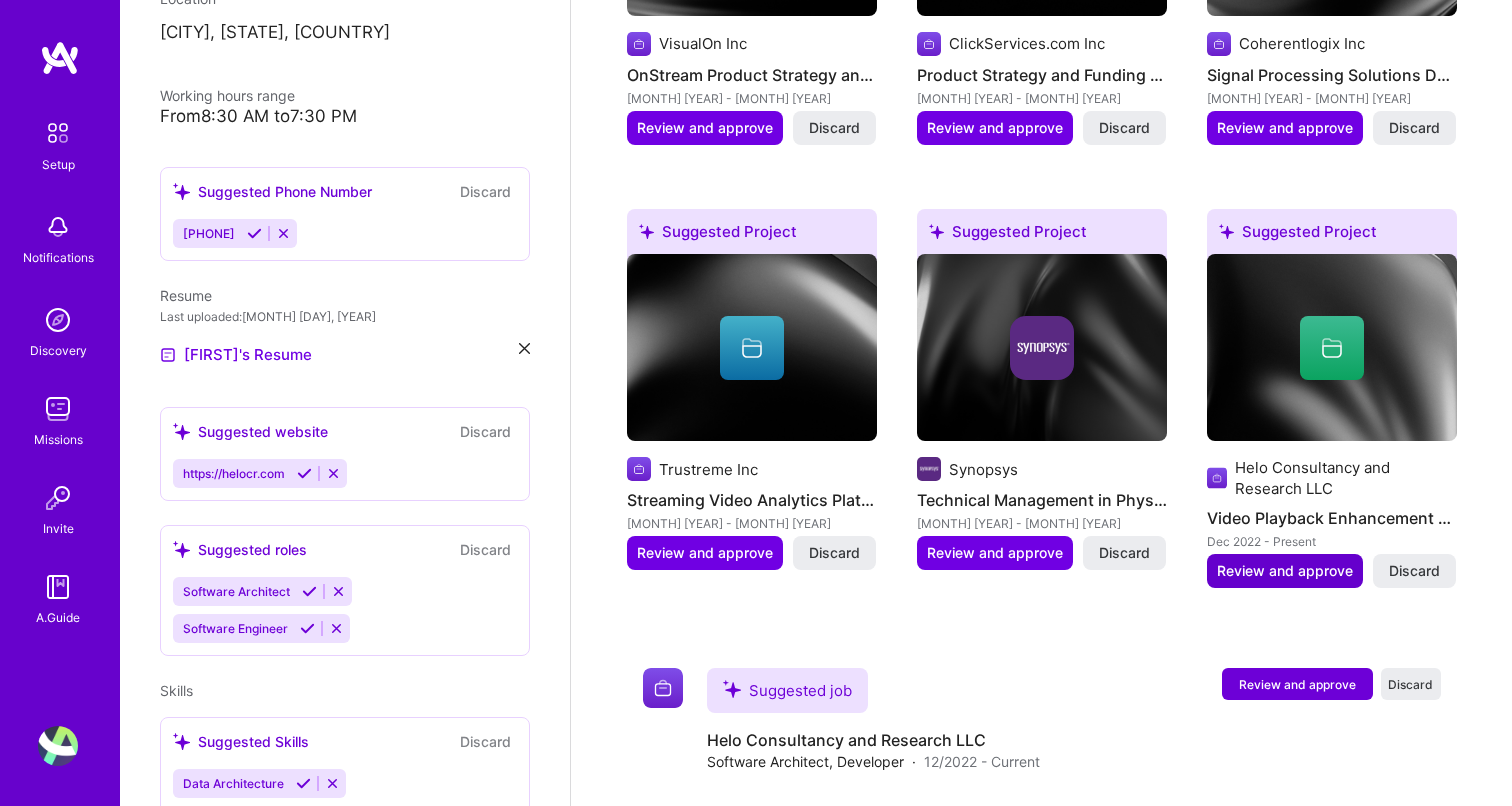 click on "Review and approve" at bounding box center [1285, 571] 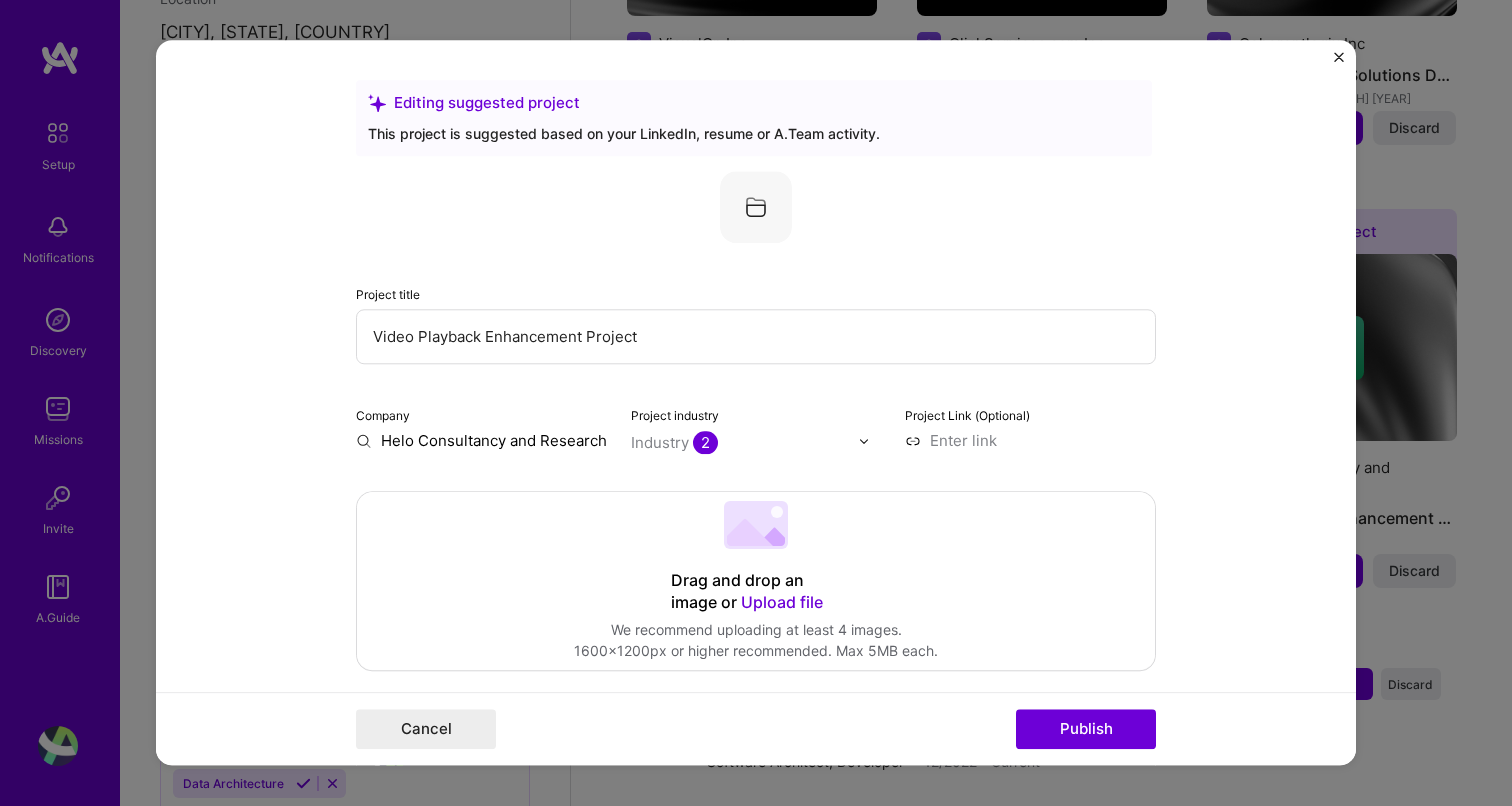 click at bounding box center (756, 207) 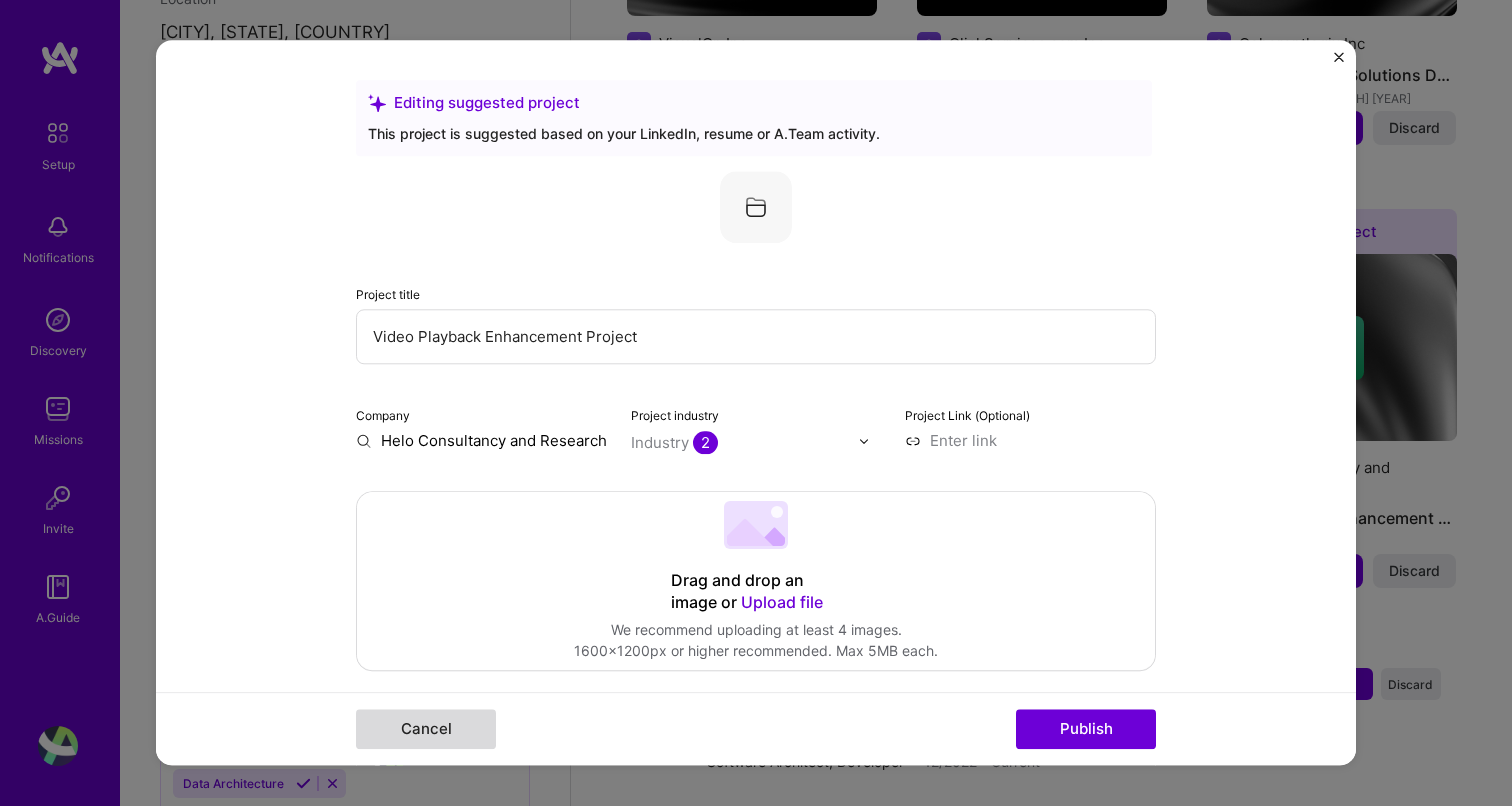 click on "Cancel" at bounding box center [426, 730] 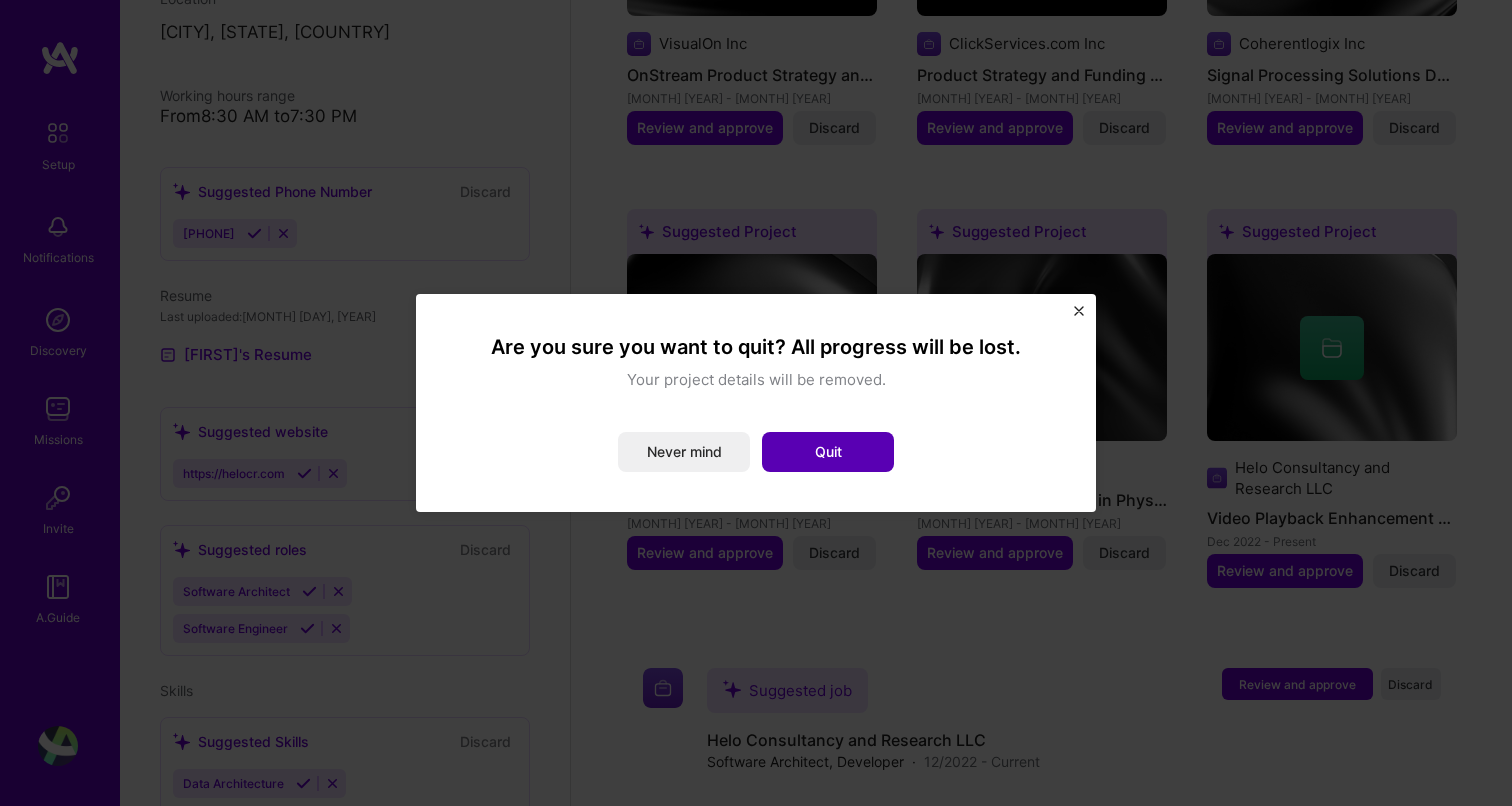 click on "Quit" at bounding box center [828, 452] 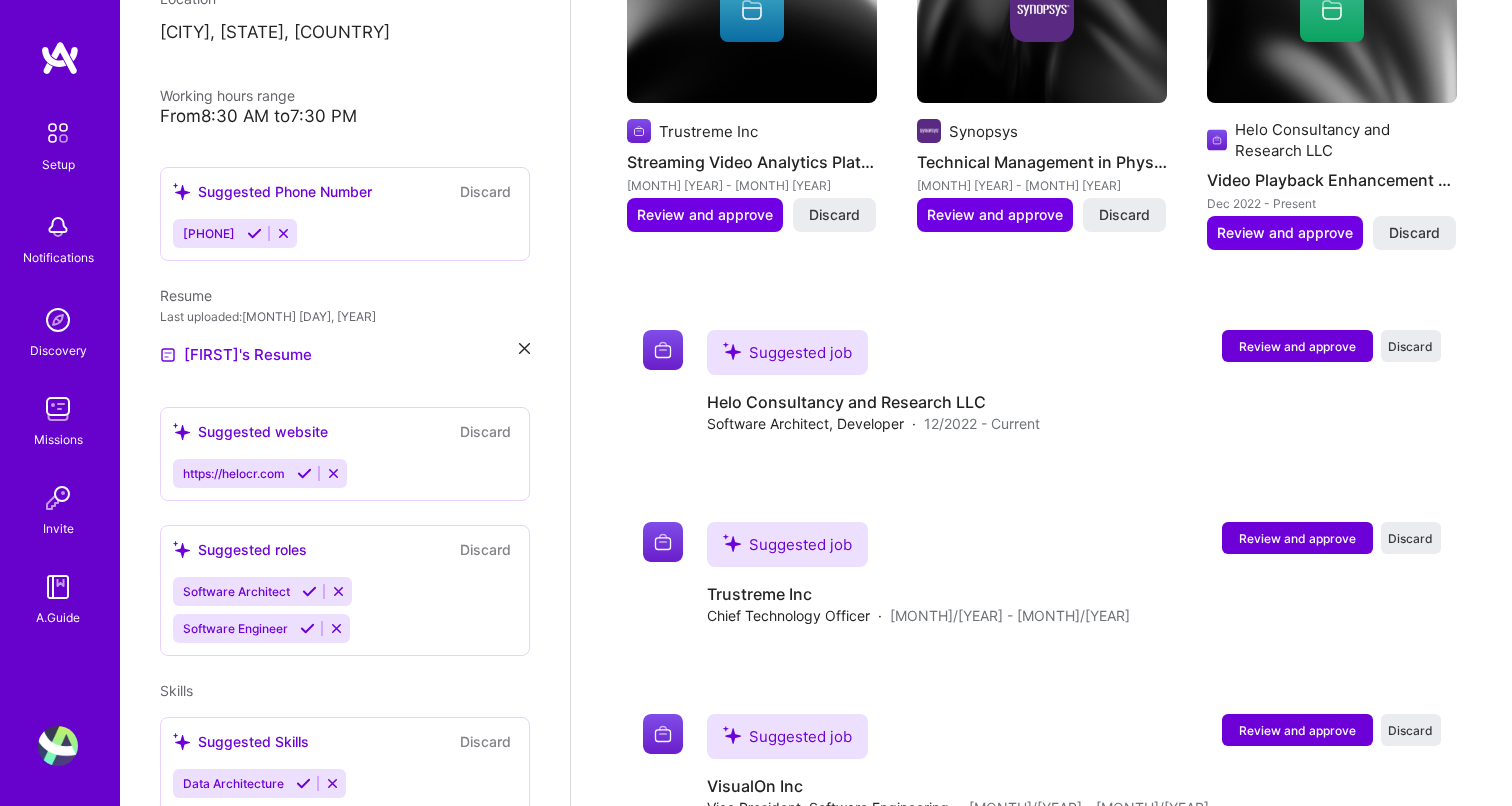 scroll, scrollTop: 1872, scrollLeft: 0, axis: vertical 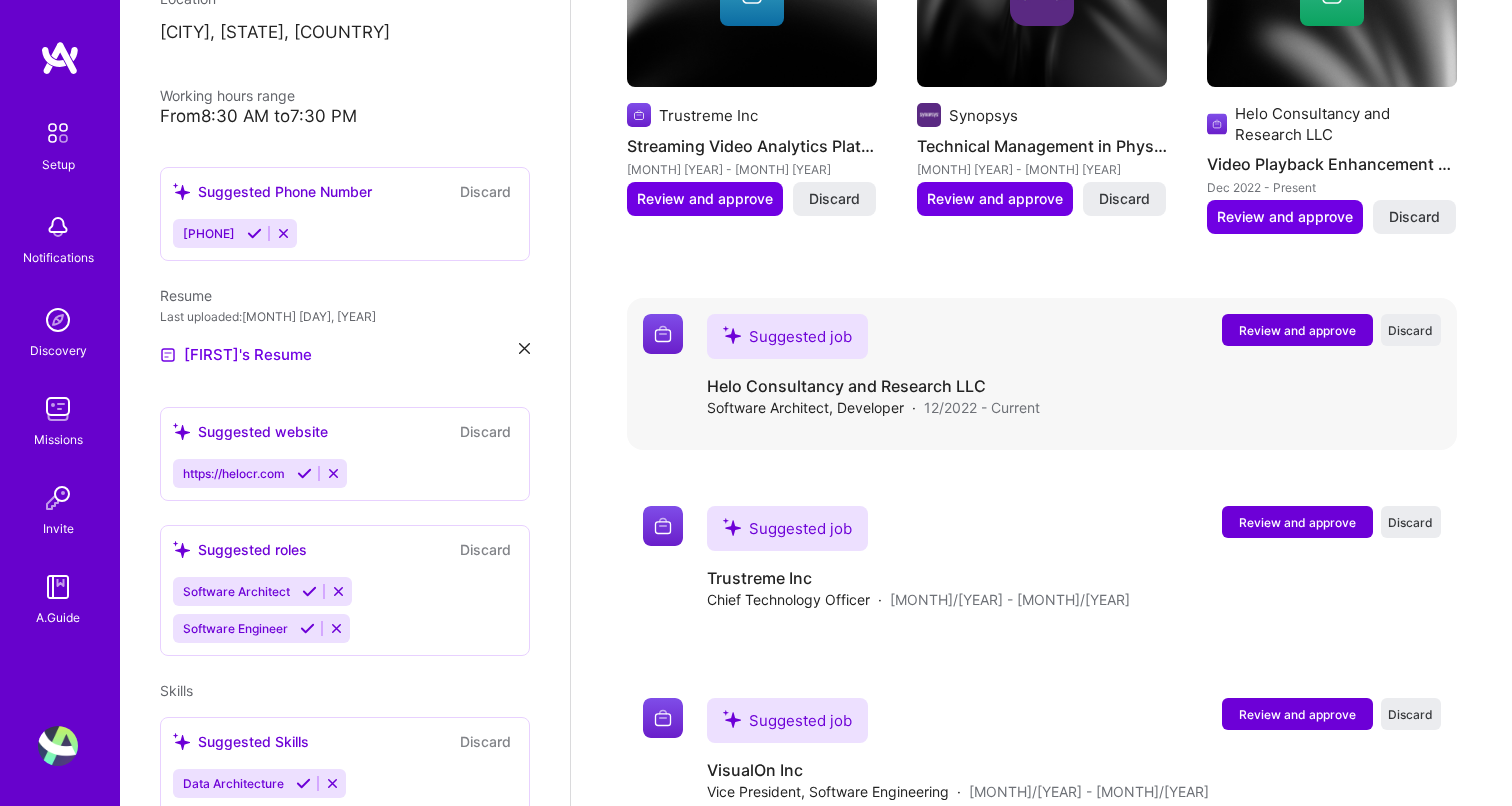 click on "Review and approve" at bounding box center (1297, 330) 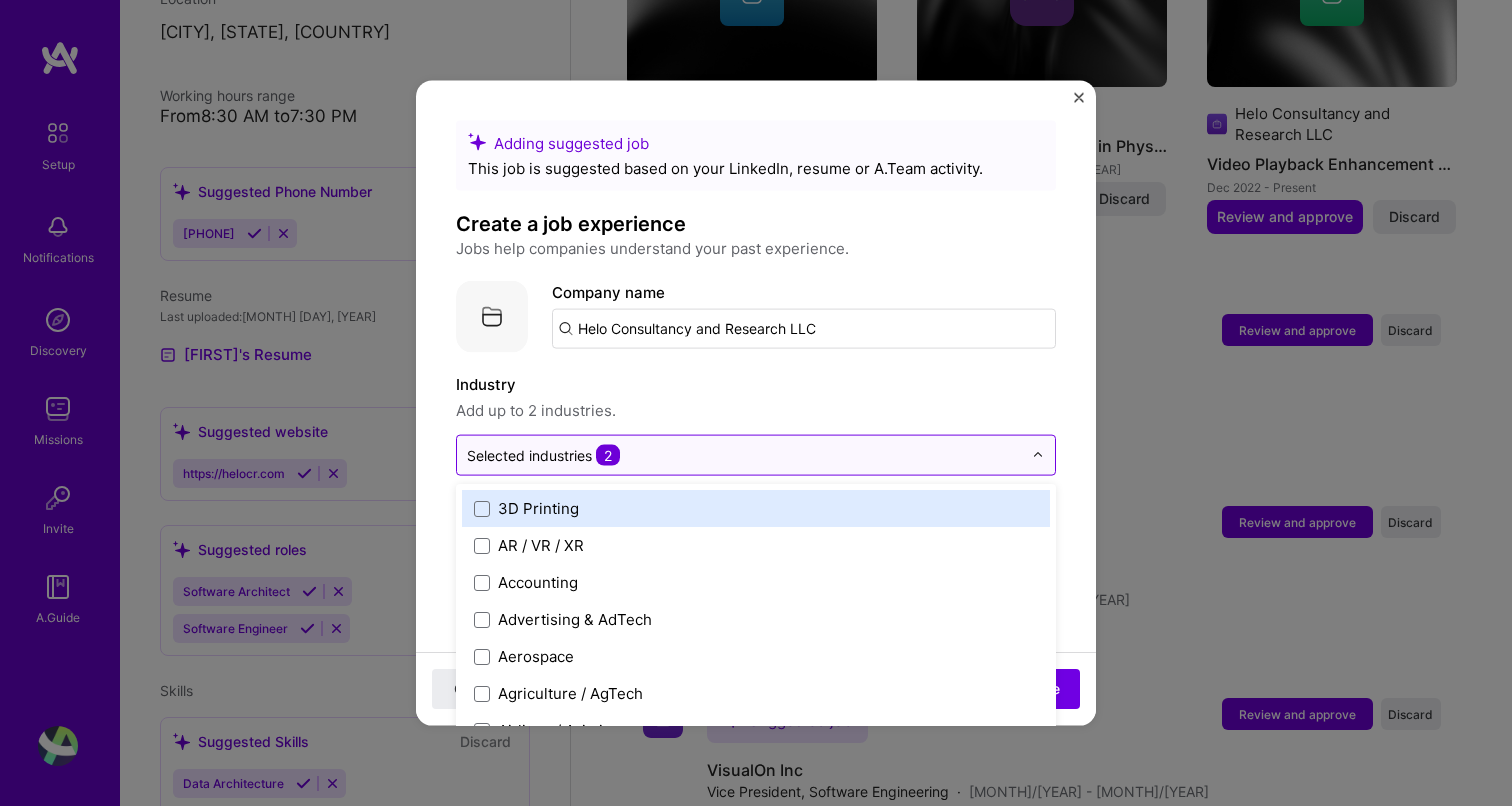 click at bounding box center [1038, 455] 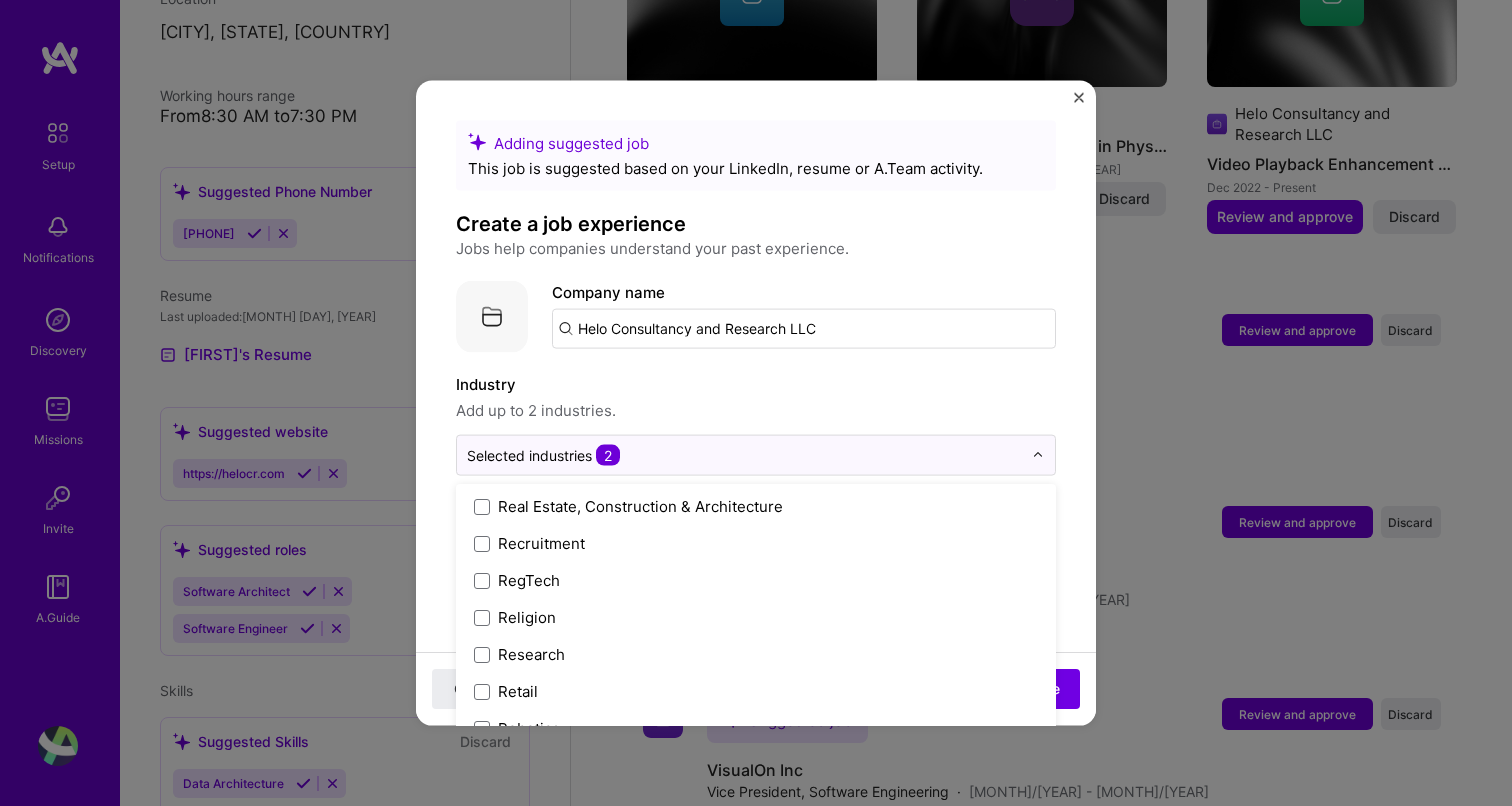 scroll, scrollTop: 3732, scrollLeft: 0, axis: vertical 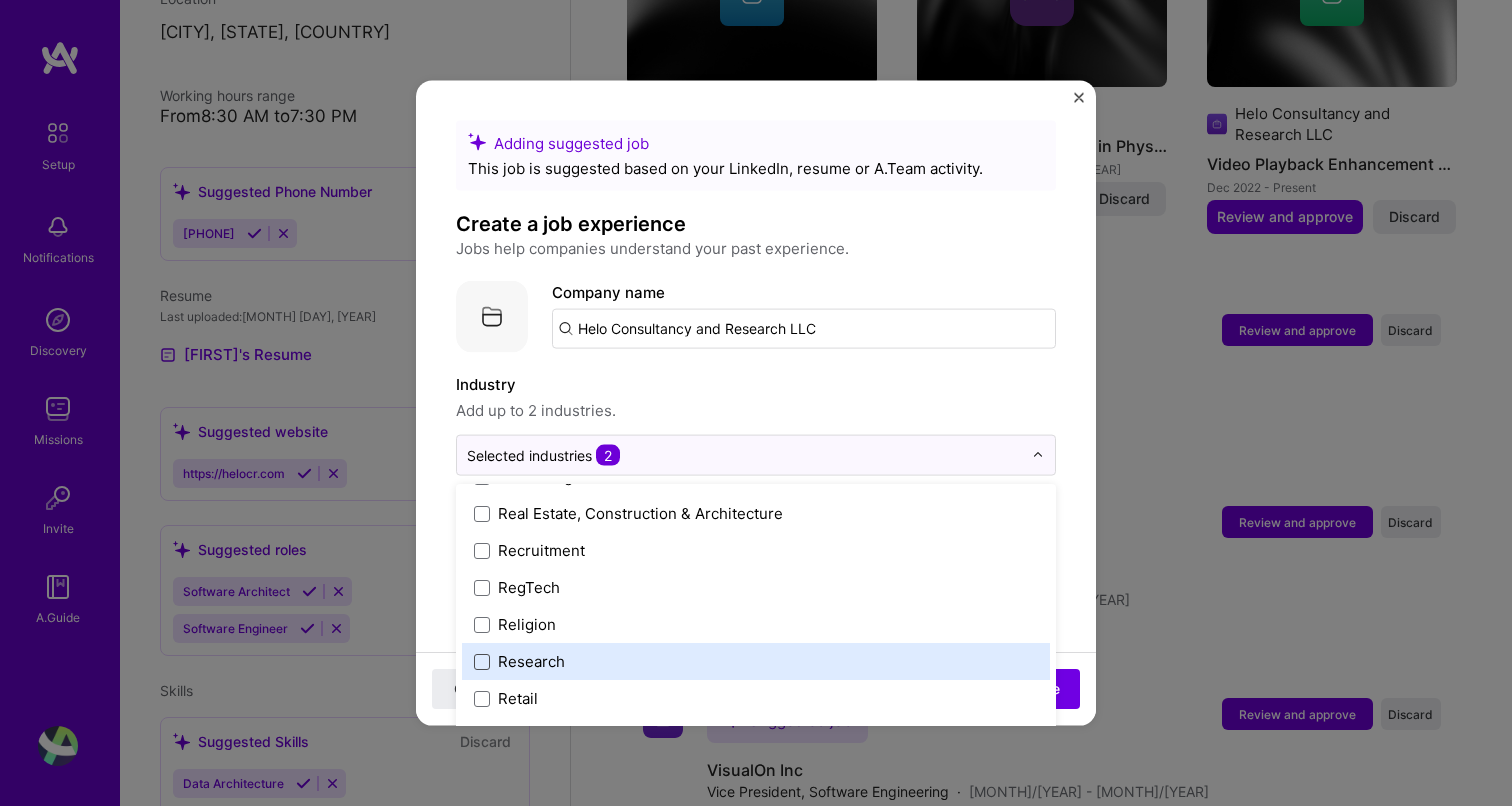 click at bounding box center [482, 661] 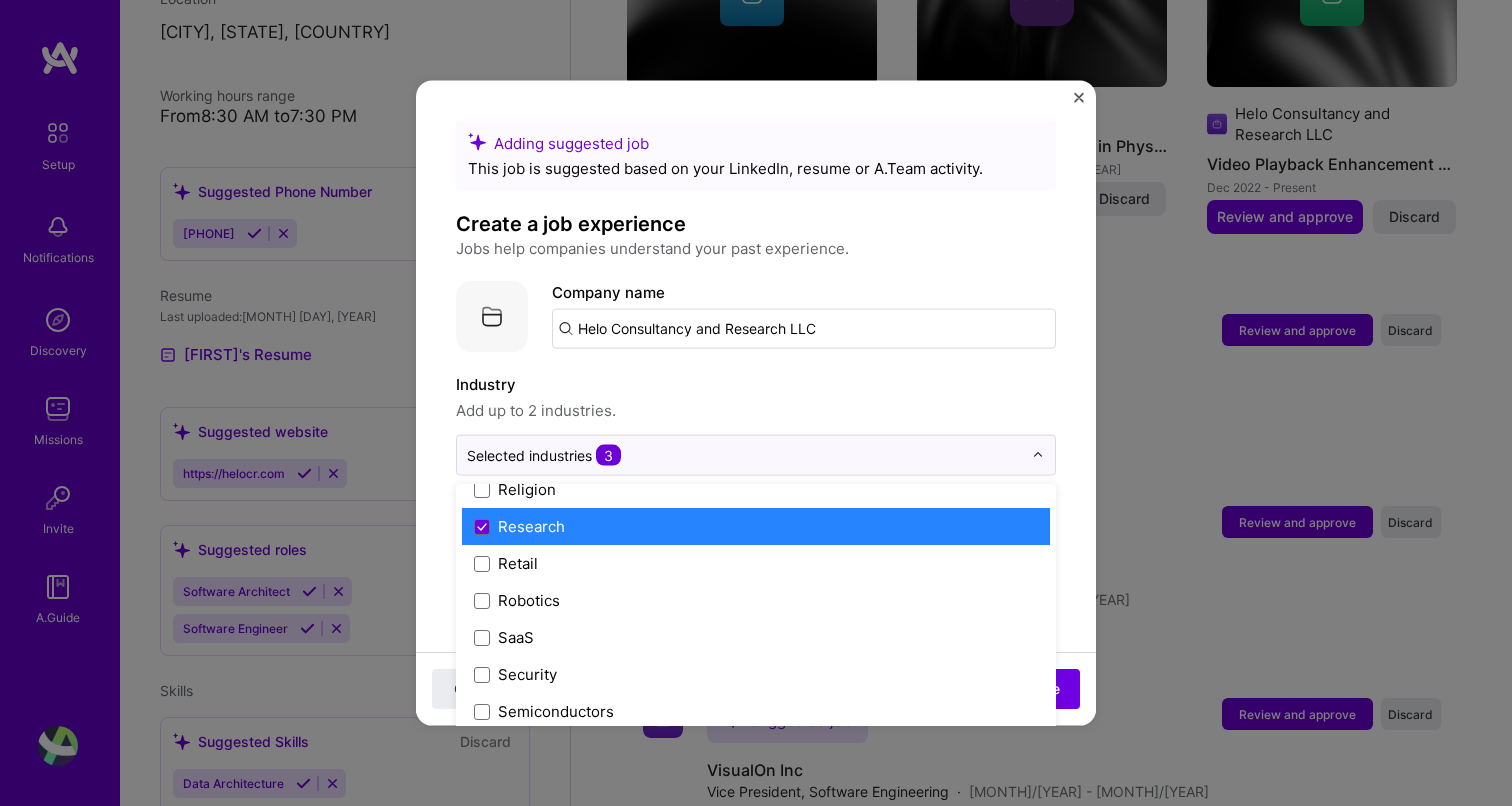 scroll, scrollTop: 3827, scrollLeft: 0, axis: vertical 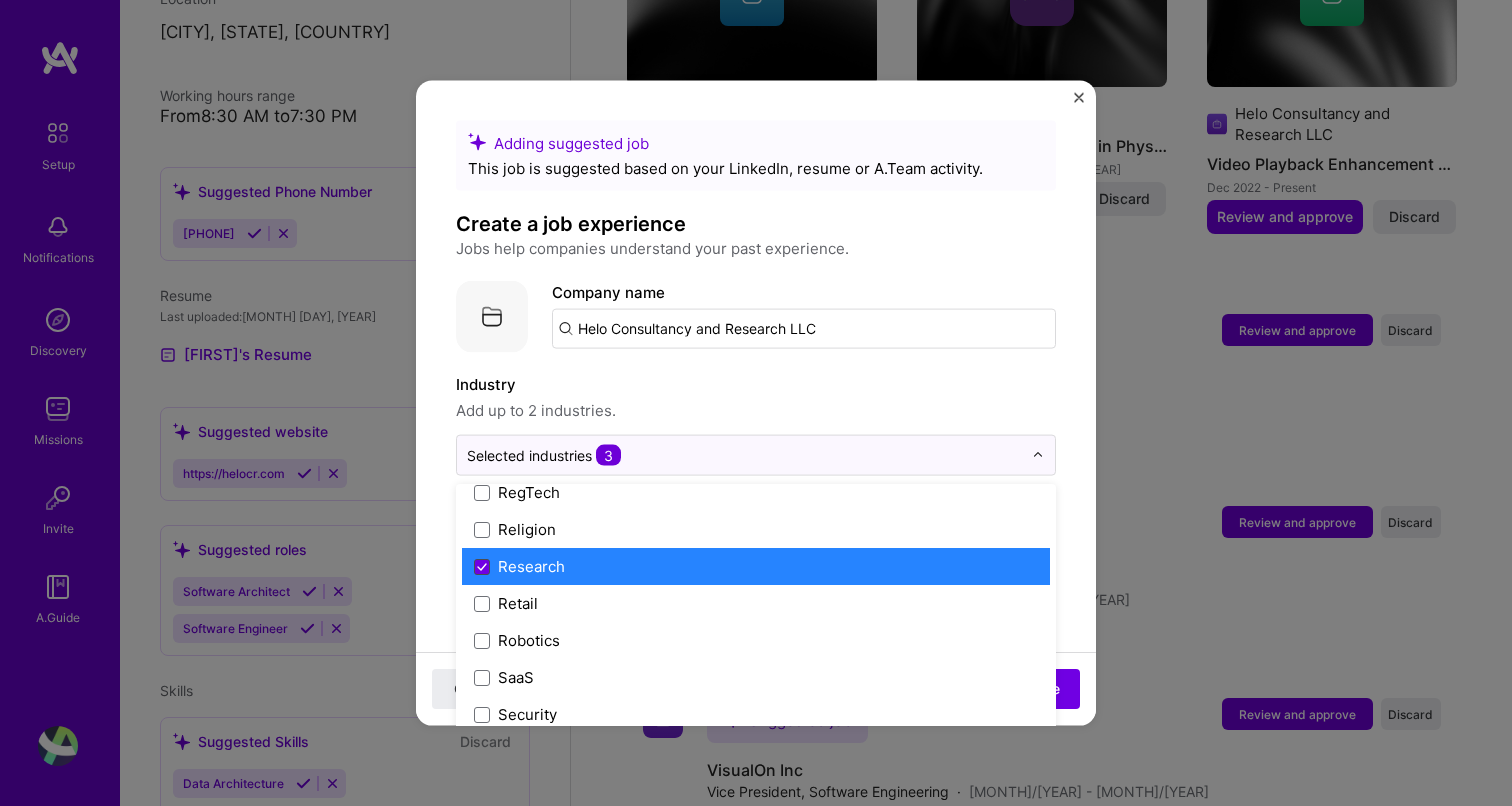 click at bounding box center [482, 566] 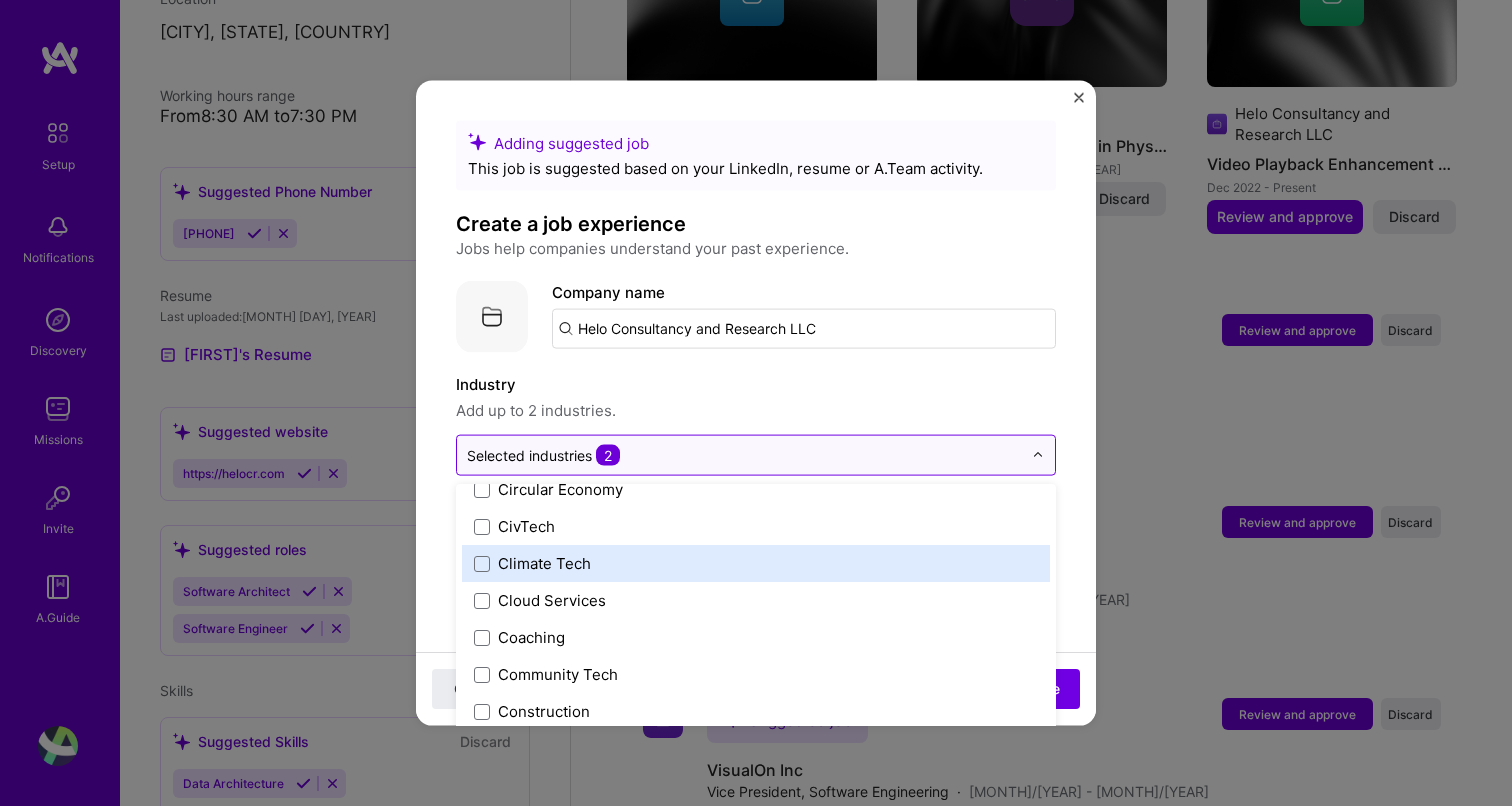 scroll, scrollTop: 1089, scrollLeft: 0, axis: vertical 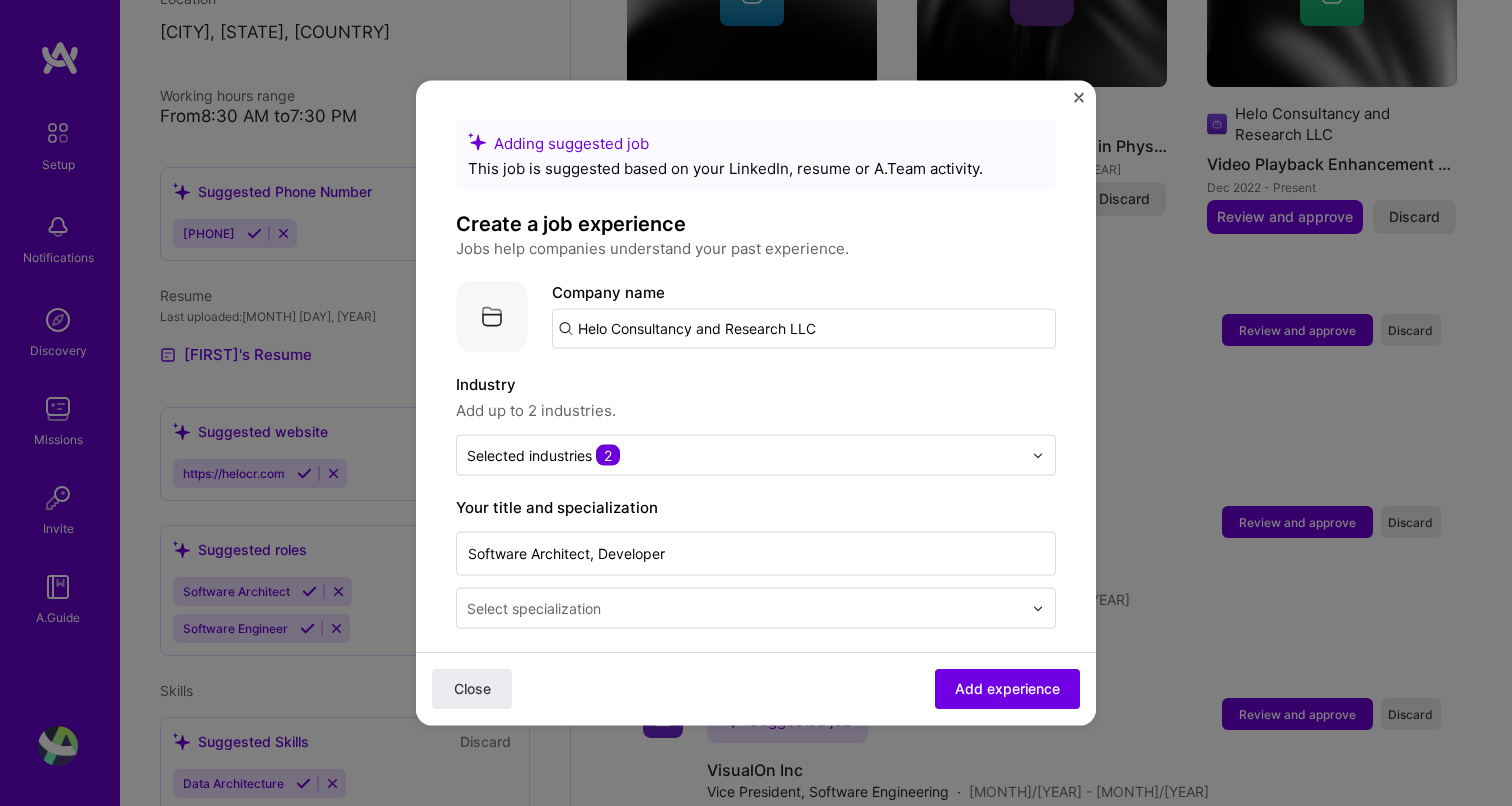 click on "Add up to 2 industries." at bounding box center [756, 411] 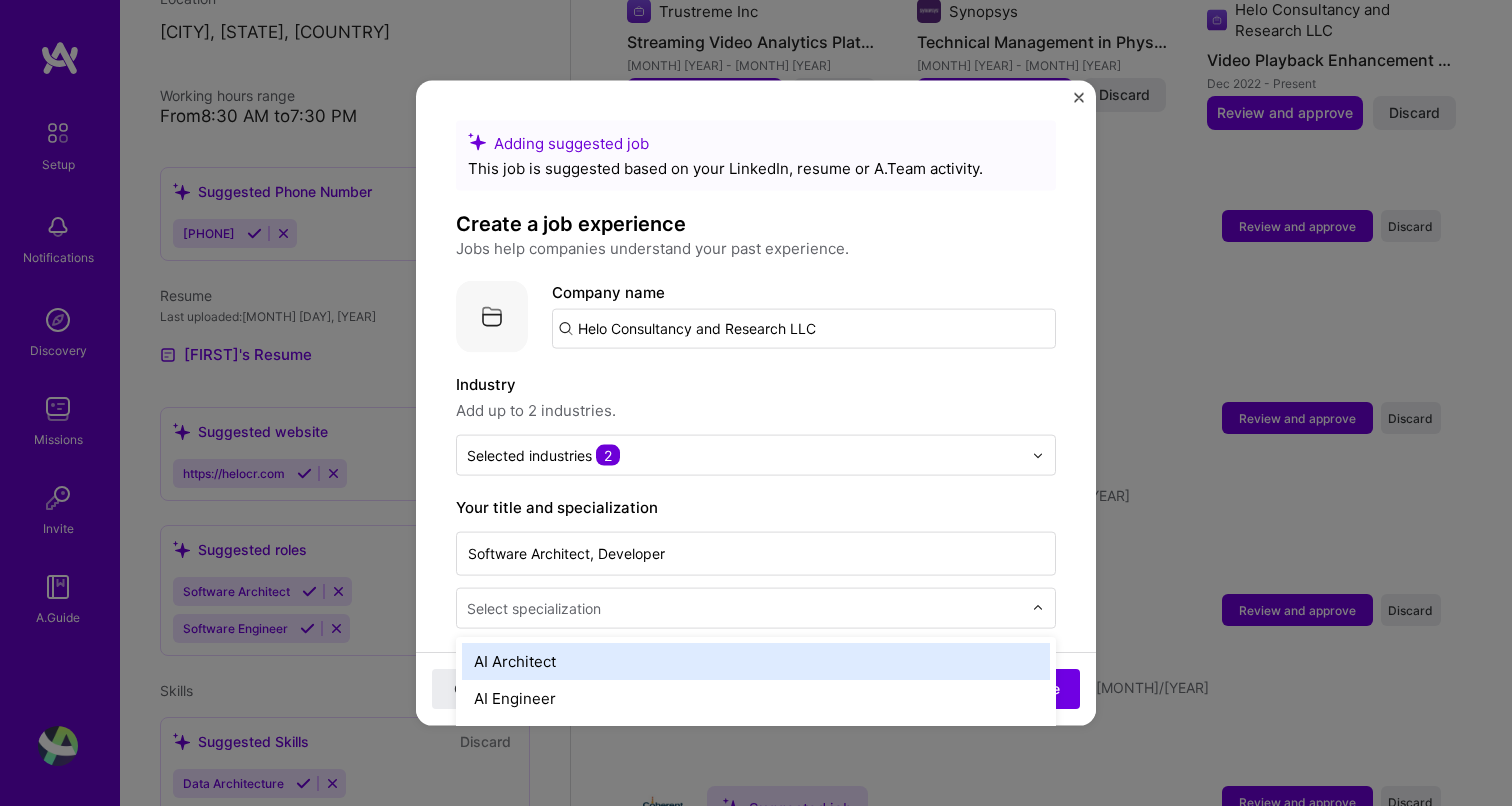 click at bounding box center [746, 608] 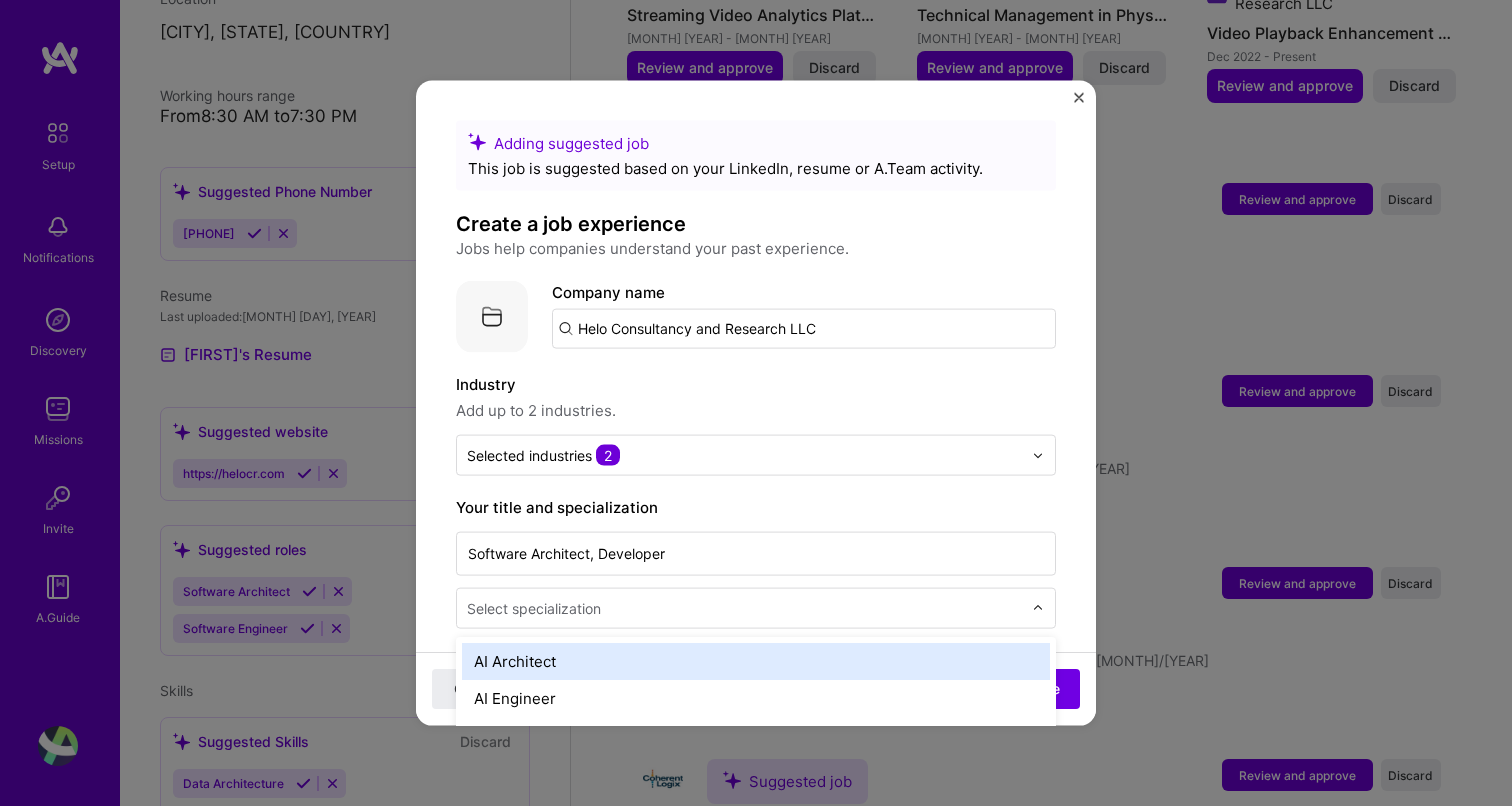 scroll, scrollTop: 2010, scrollLeft: 0, axis: vertical 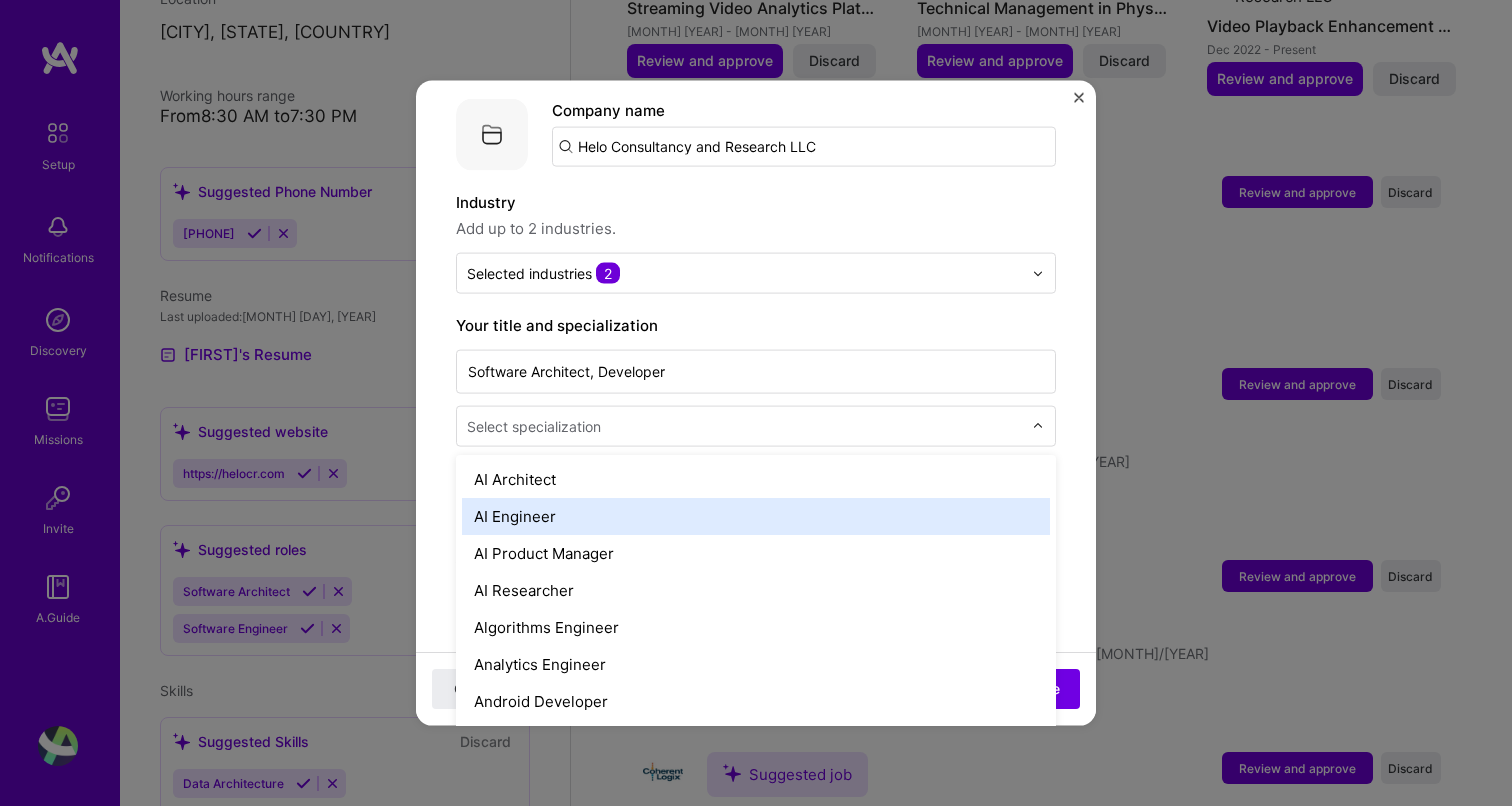 click on "Adding suggested job This job is suggested based on your LinkedIn, resume or A.Team activity. Create a job experience Jobs help companies understand your past experience. Company logo Company name Helo Consultancy and Research LLC
Industry Add up to 2 industries. Selected industries 2 Your title and specialization Software Architect, Developer option AI Engineer focused, 2 of 70. 70 results available. Use Up and Down to choose options, press Enter to select the currently focused option, press Escape to exit the menu, press Tab to select the option and exit the menu. Select specialization AI Architect AI Engineer AI Product Manager AI Researcher Algorithms Engineer Analytics Engineer Android Developer Art Director Automation Developer Back-End Developer Blockchain Developer Brand Designer Brand Expert Business Development Chief Technology Officer (CTO) Chief of Staff Cloud Expert Community Manager Content Writer Copywriter Data Analyst Data Architect Data Engineer Data Scientist Dev Evangelist" at bounding box center [756, 693] 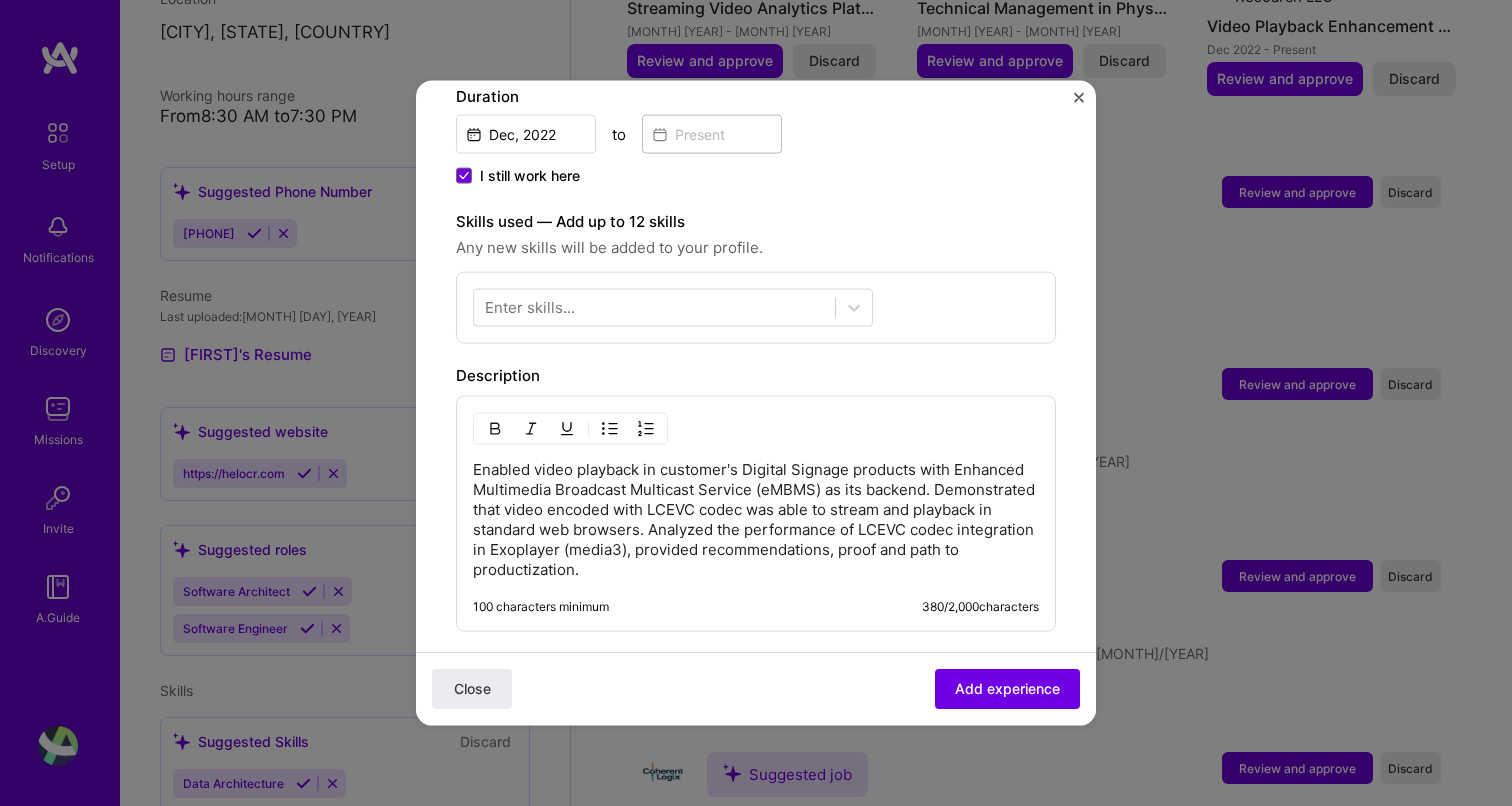 scroll, scrollTop: 556, scrollLeft: 0, axis: vertical 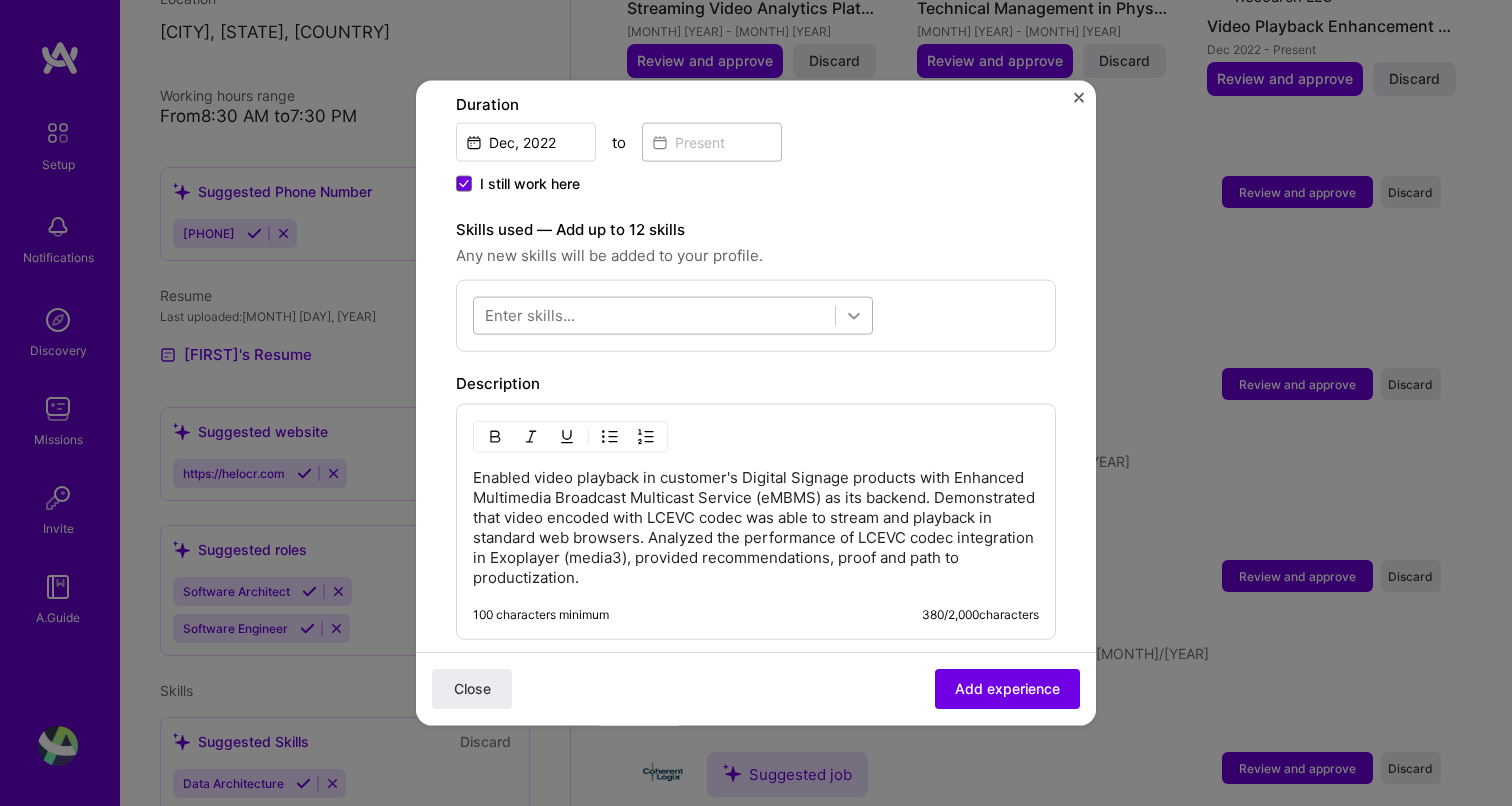 click 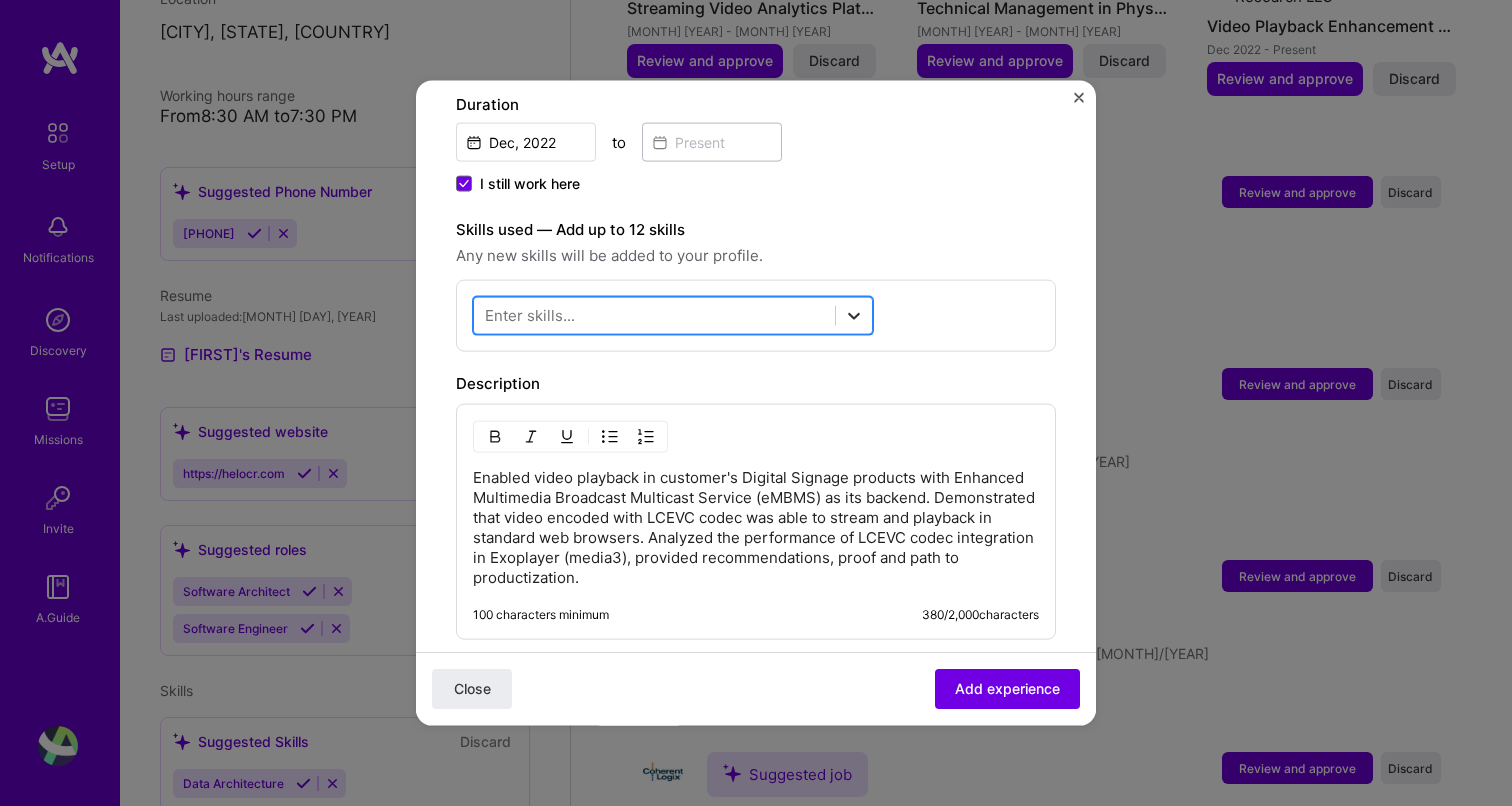 click 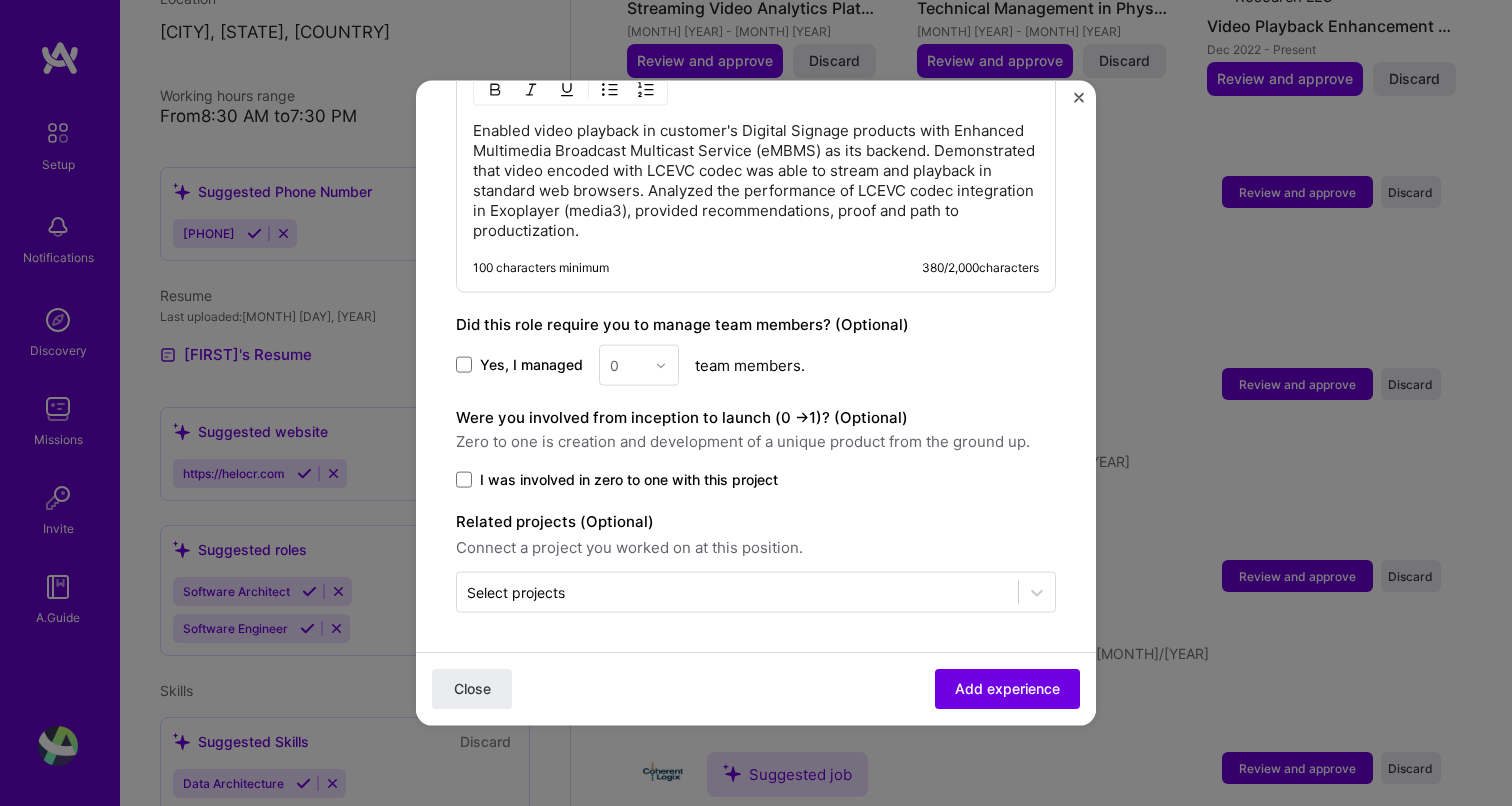 scroll, scrollTop: 903, scrollLeft: 0, axis: vertical 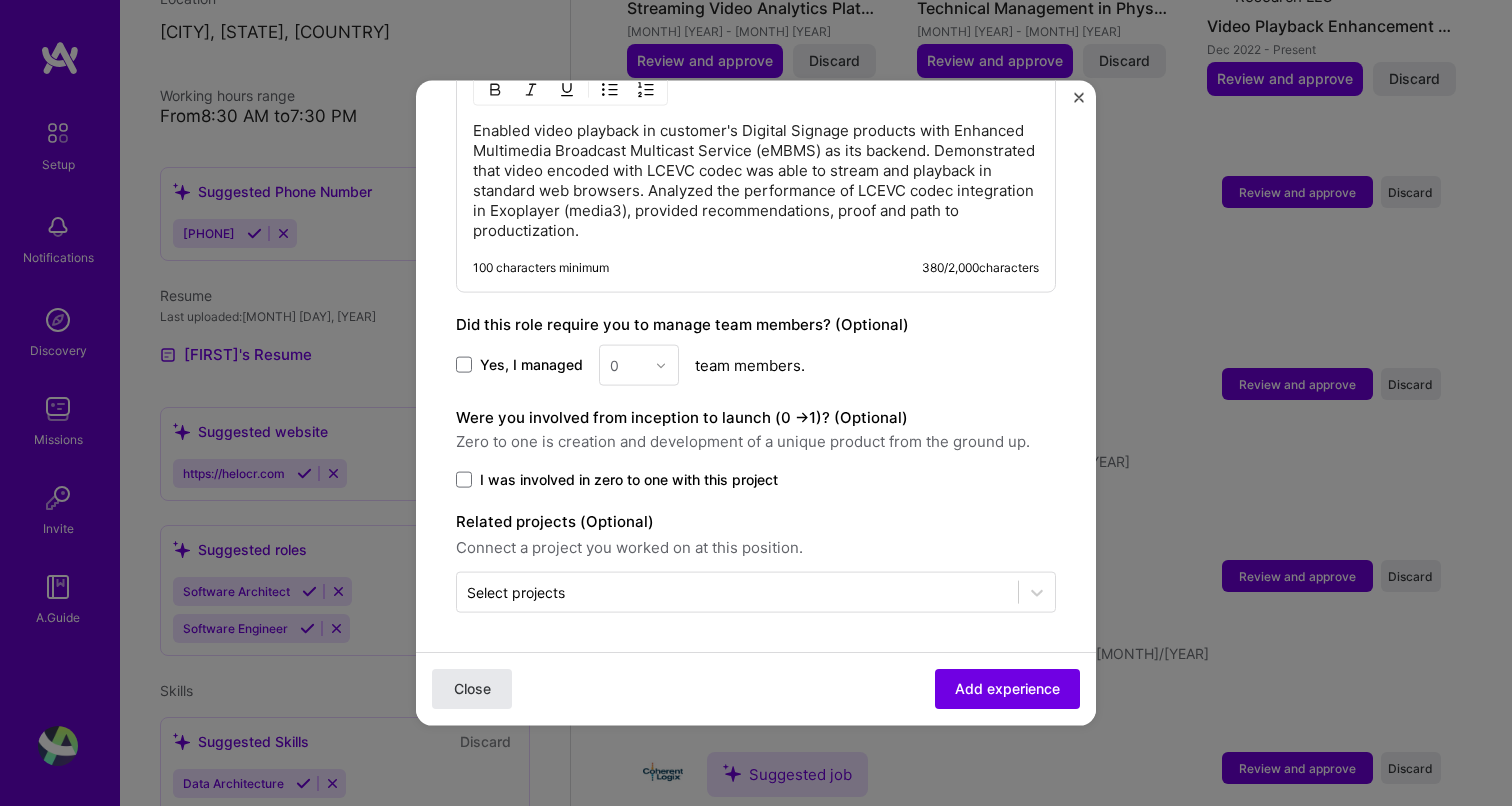 click on "Close" at bounding box center (472, 689) 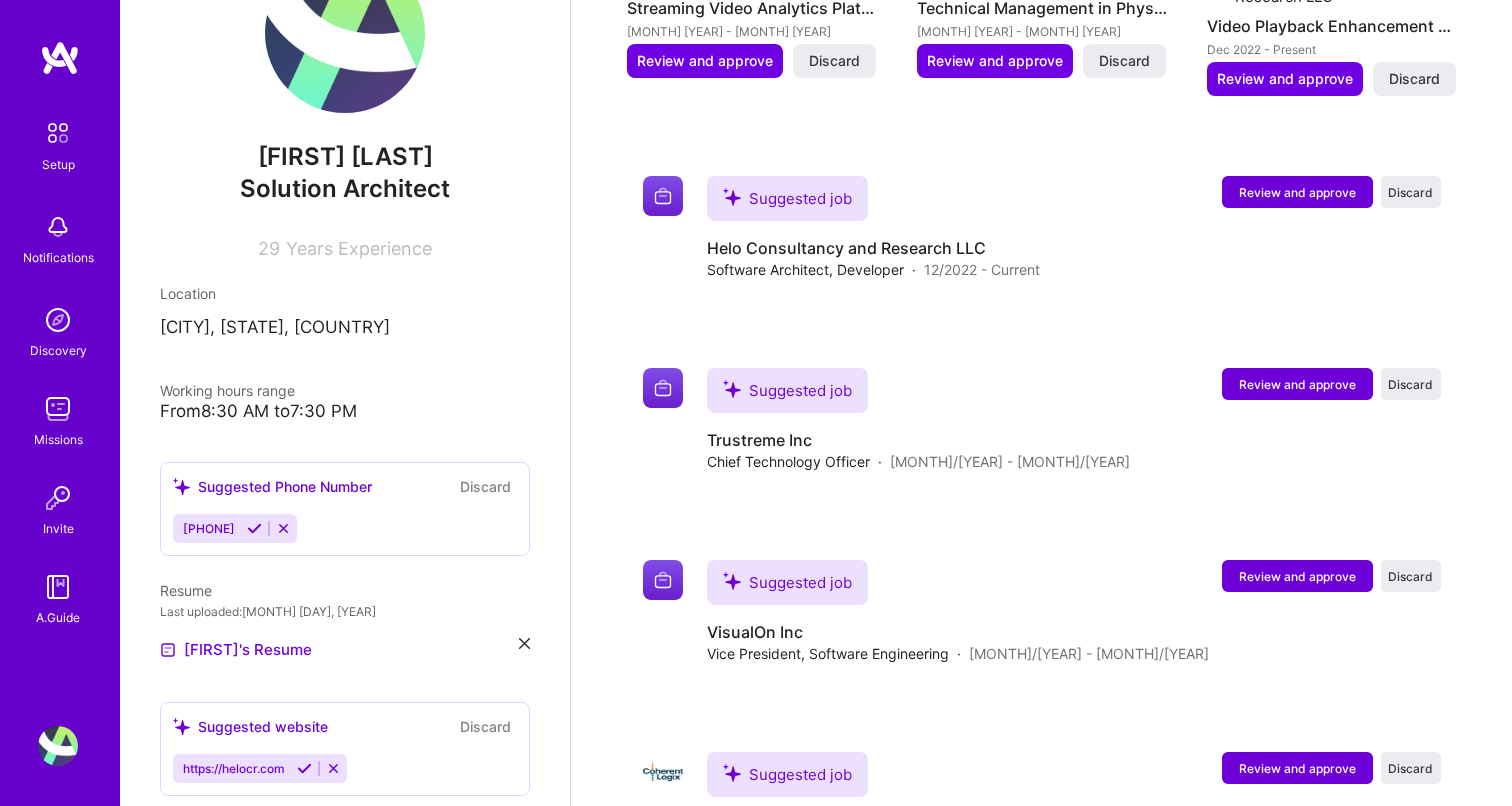 scroll, scrollTop: 85, scrollLeft: 0, axis: vertical 